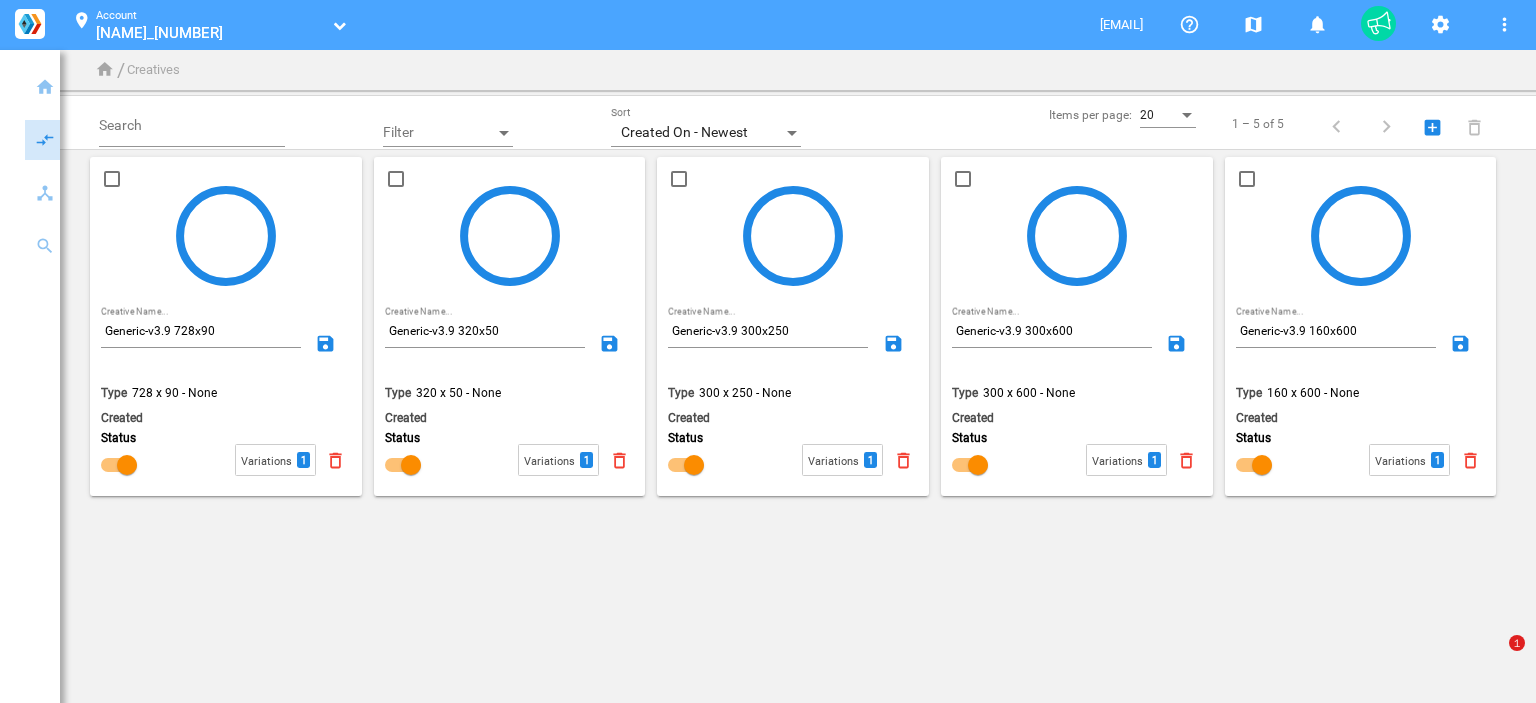 scroll, scrollTop: 0, scrollLeft: 0, axis: both 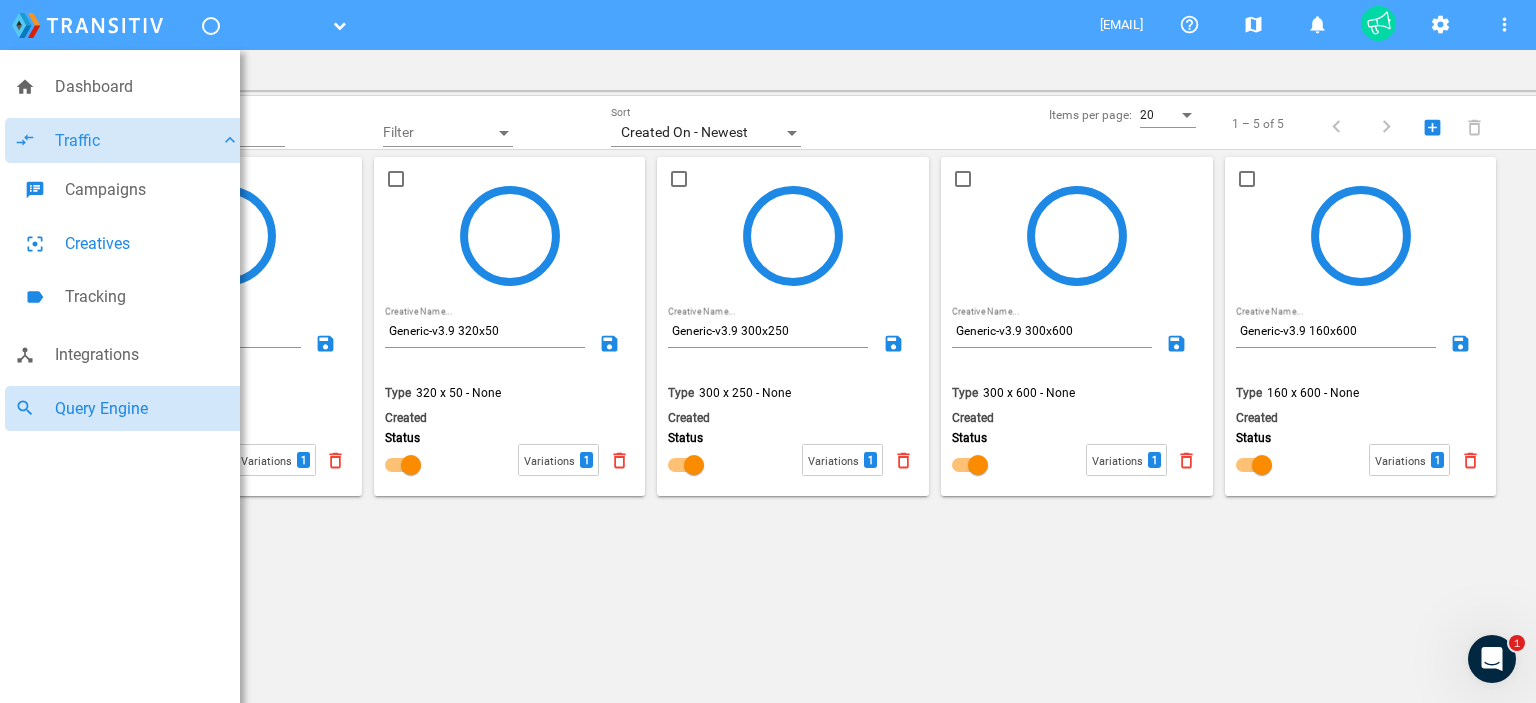 click on "search Query Engine" at bounding box center (127, 409) 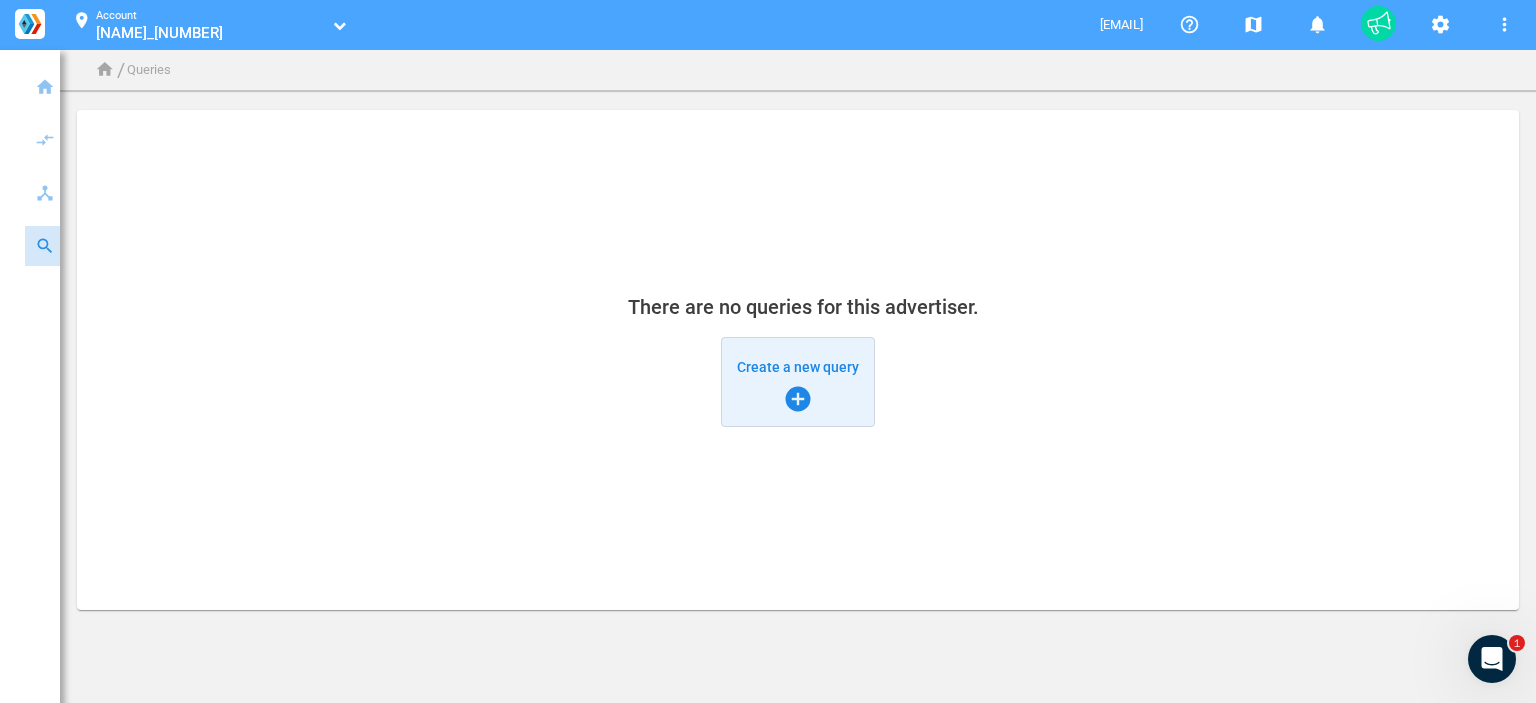 click on "Create a new query  add_circle" at bounding box center [798, 382] 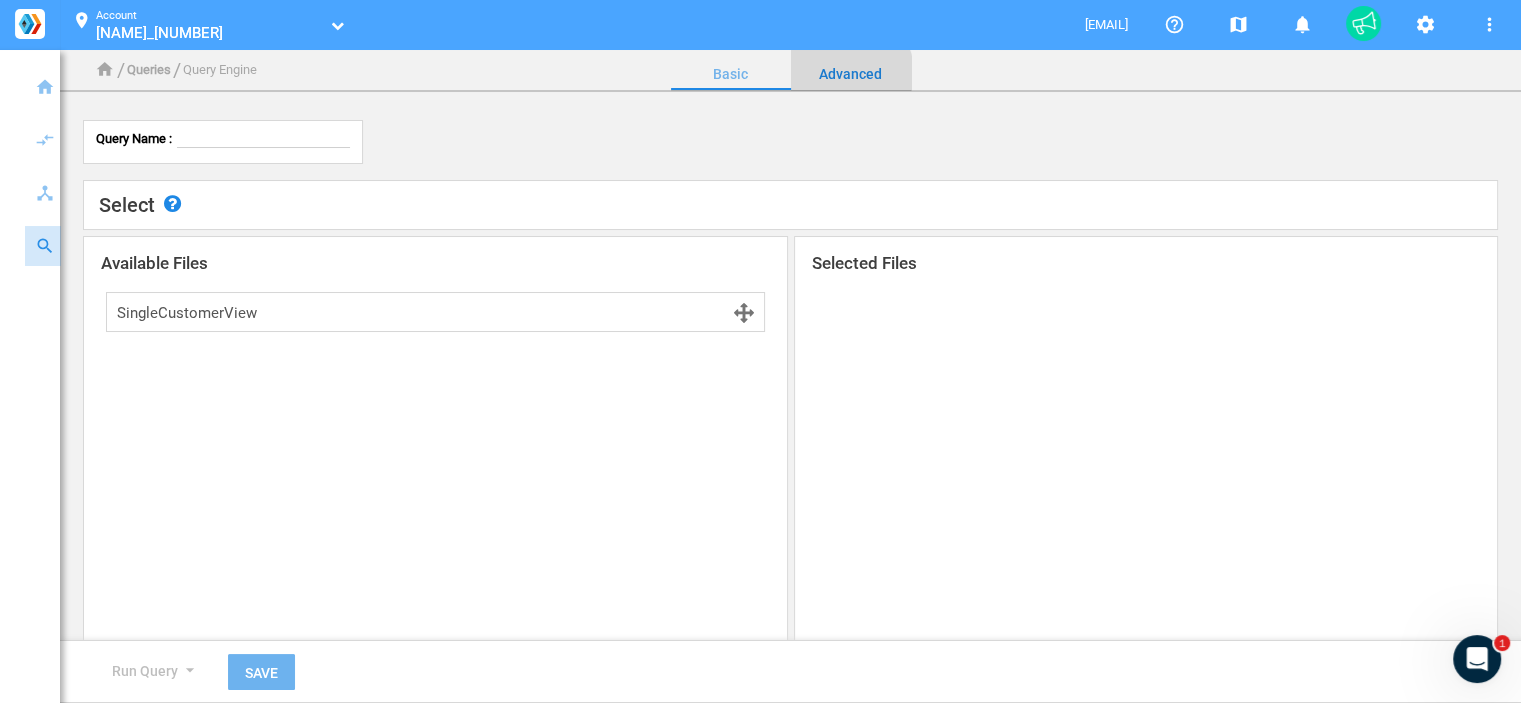click on "Advanced" at bounding box center (851, 74) 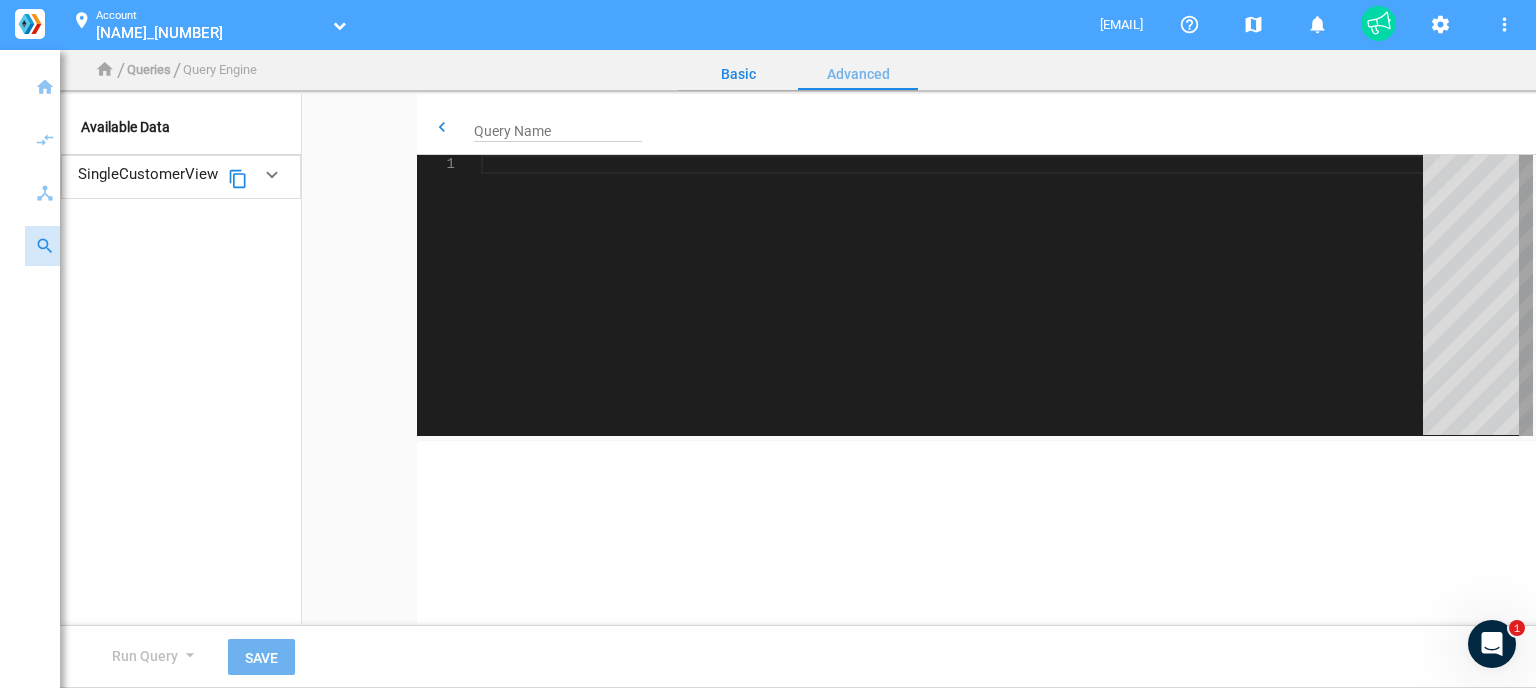 click on "Basic" at bounding box center (738, 74) 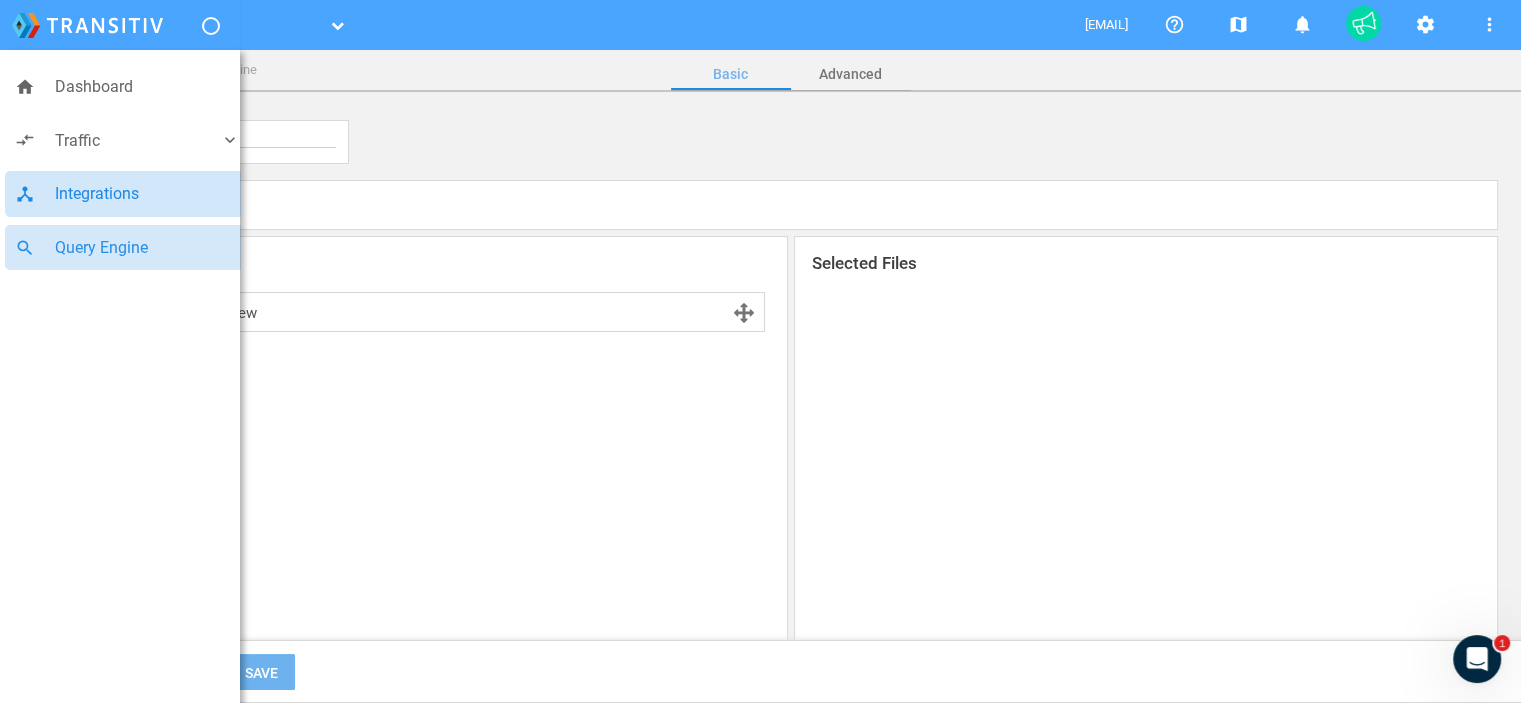 click on "Integrations" at bounding box center (147, 194) 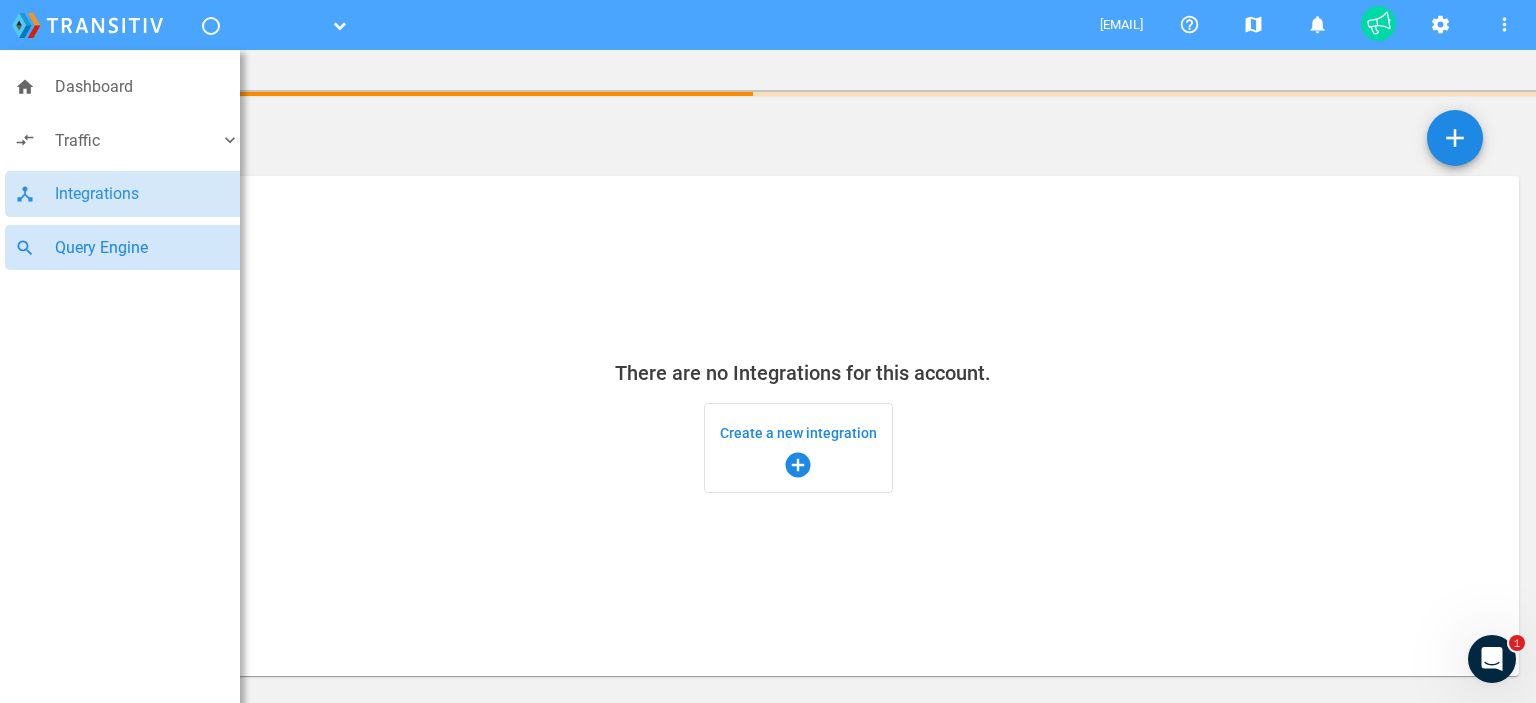 click on "search Query Engine" at bounding box center [127, 248] 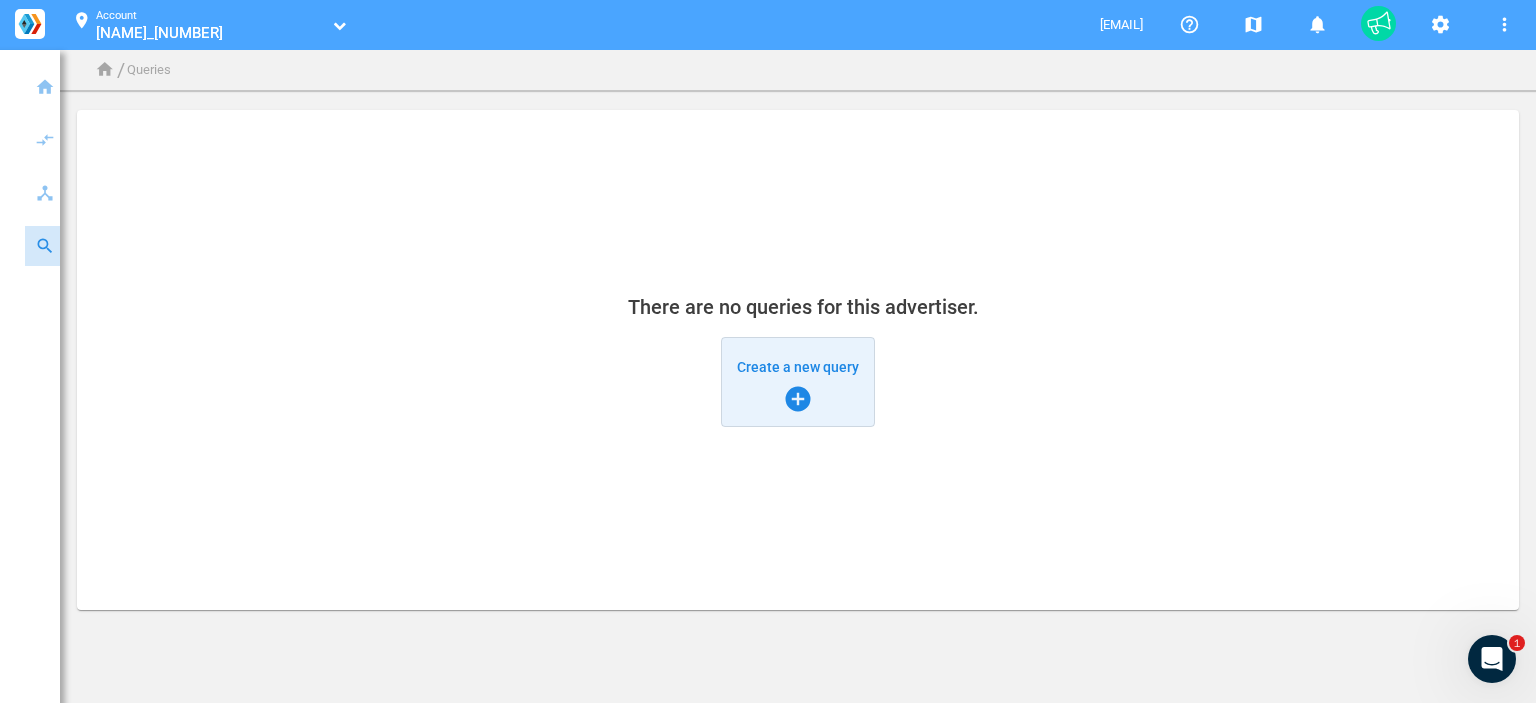 click on "Create a new query  add_circle" at bounding box center (798, 382) 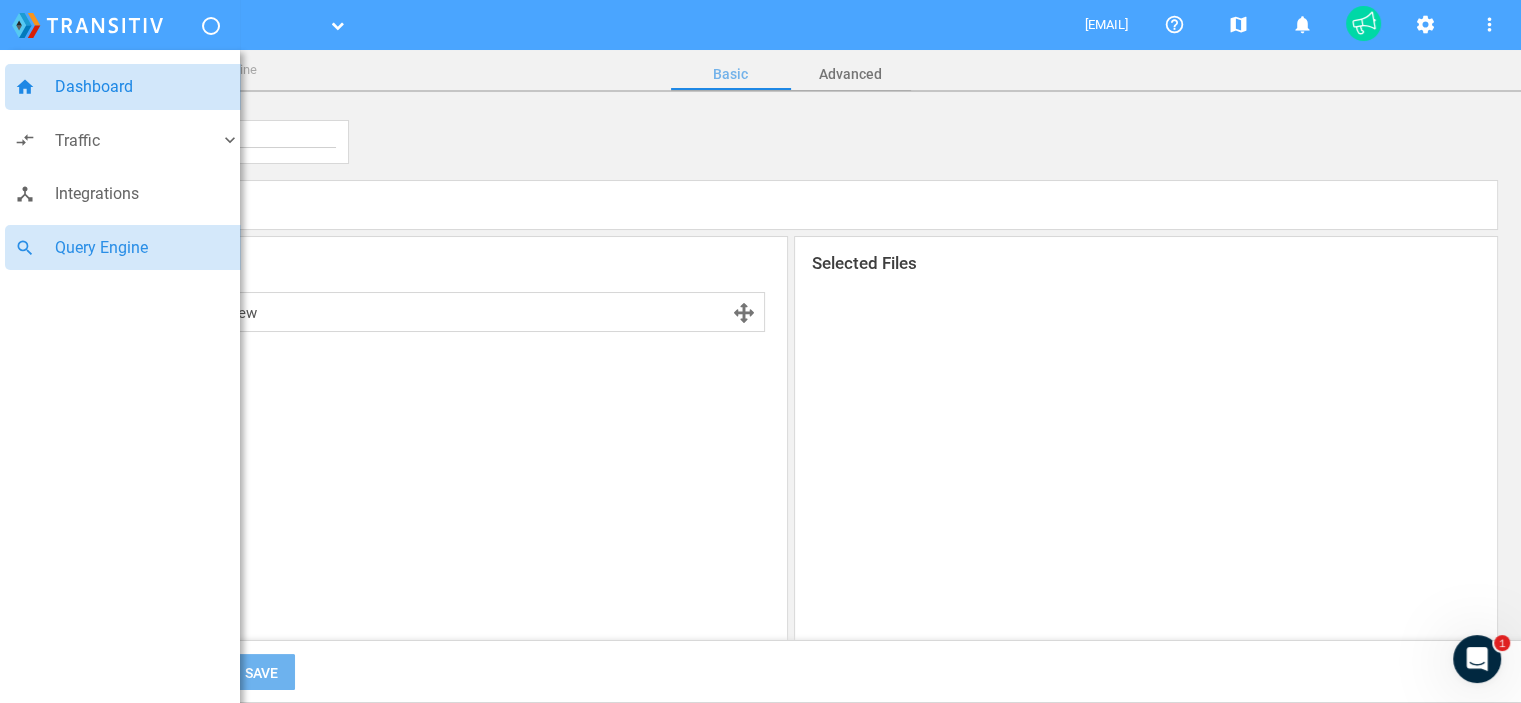 click on "Dashboard" at bounding box center [147, 87] 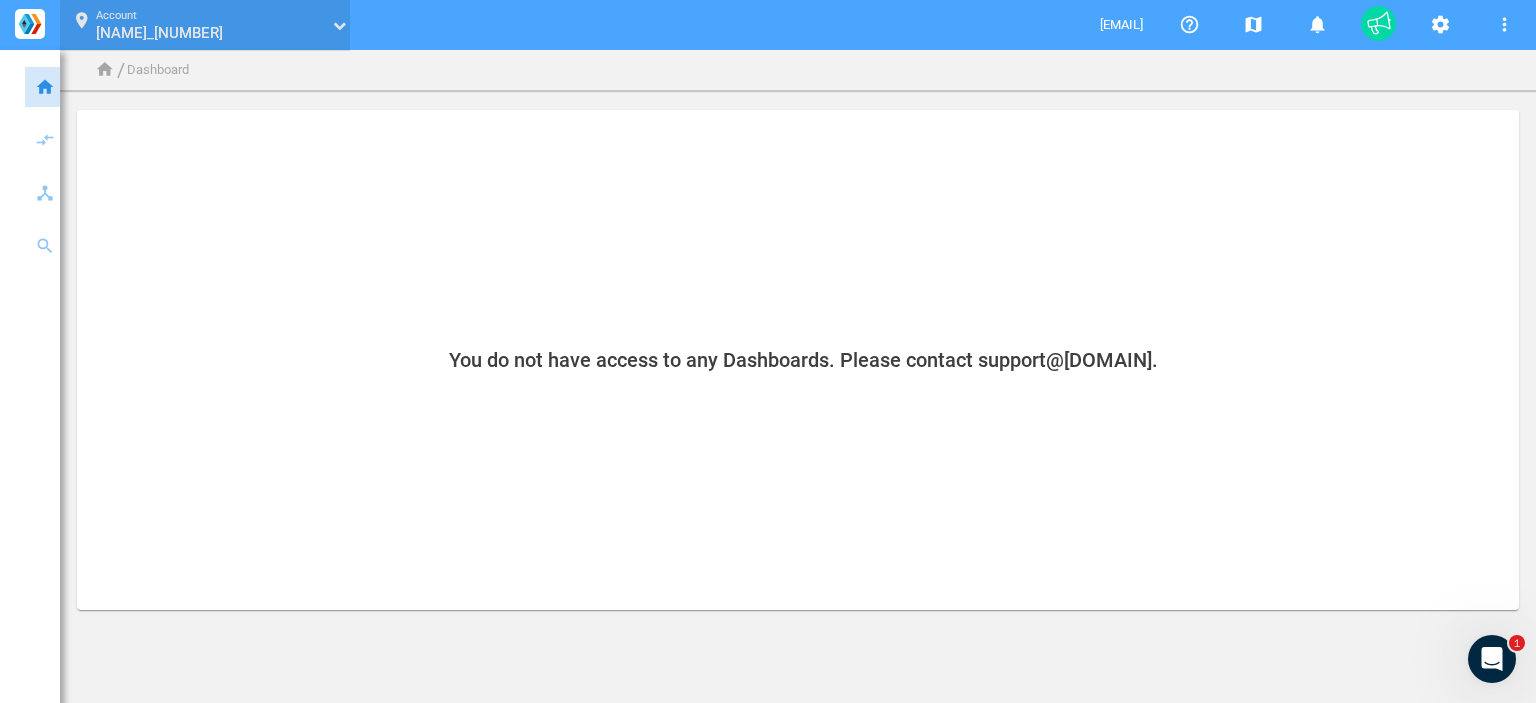 click 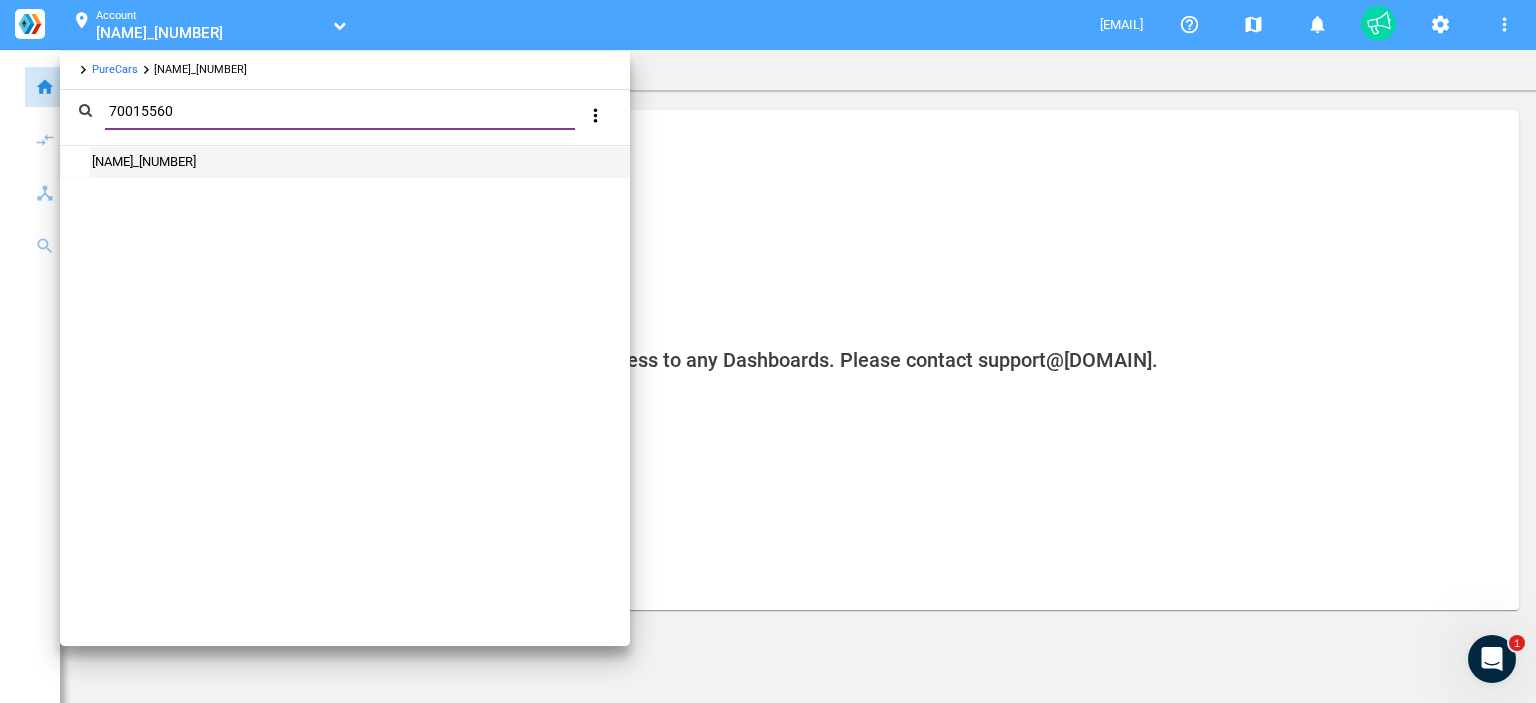 type on "70015560" 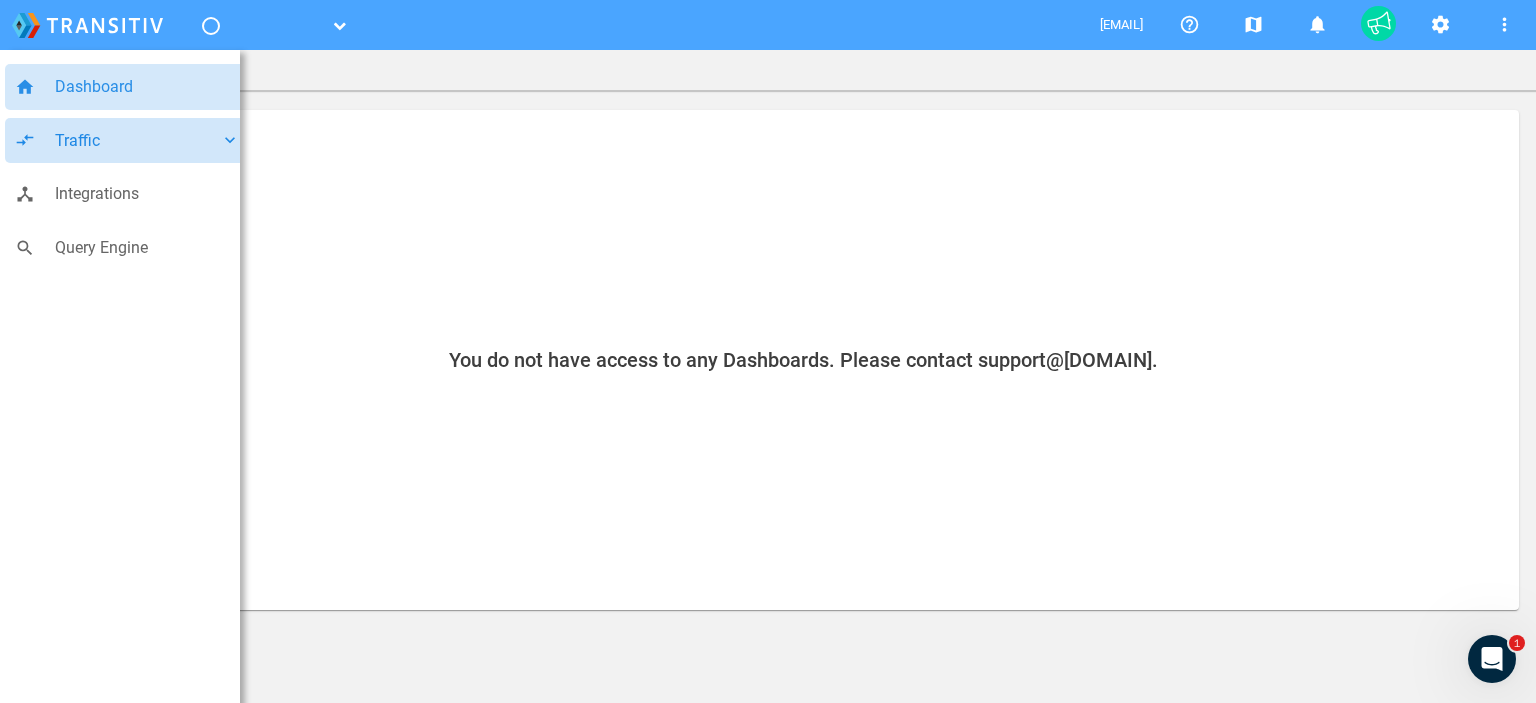 click on "Traffic" at bounding box center (137, 141) 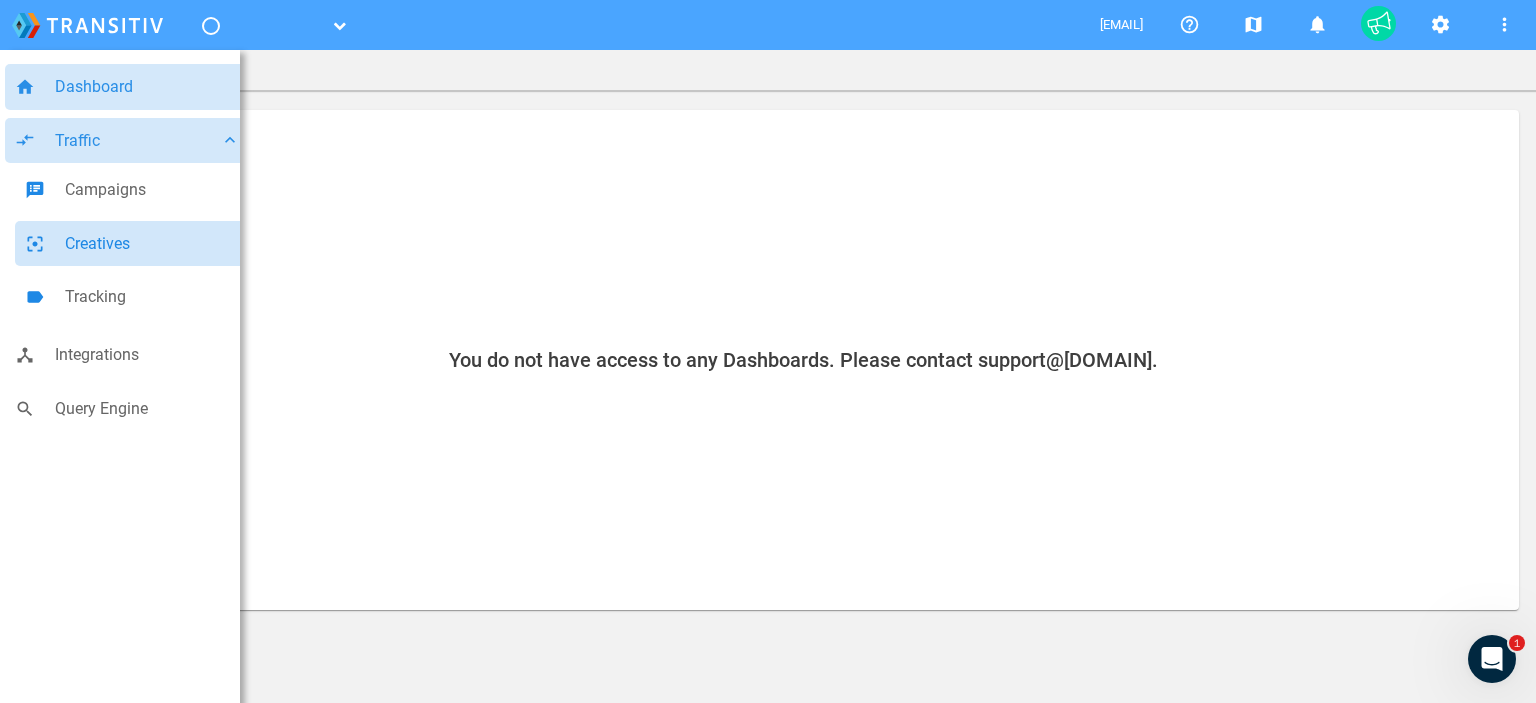 click on "Creatives" at bounding box center [152, 244] 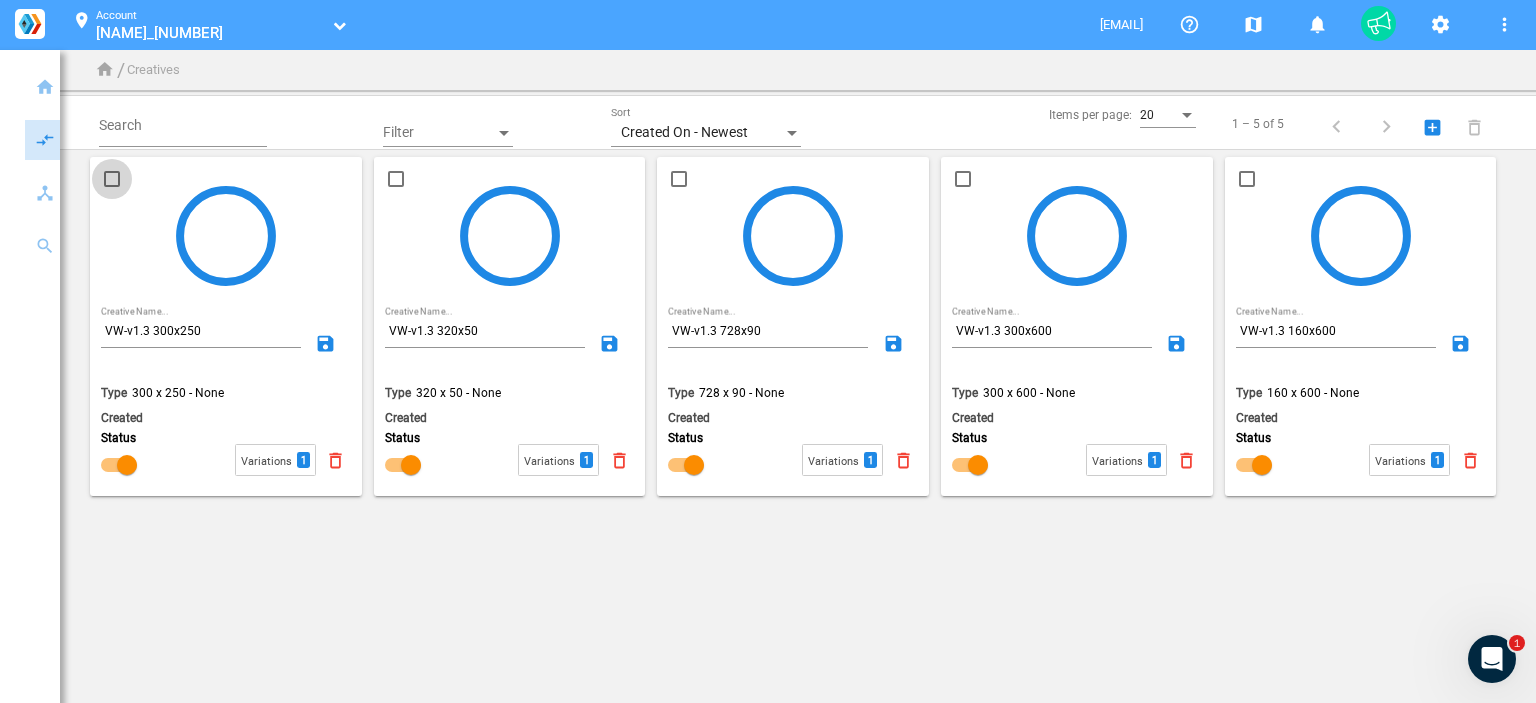 click at bounding box center (112, 179) 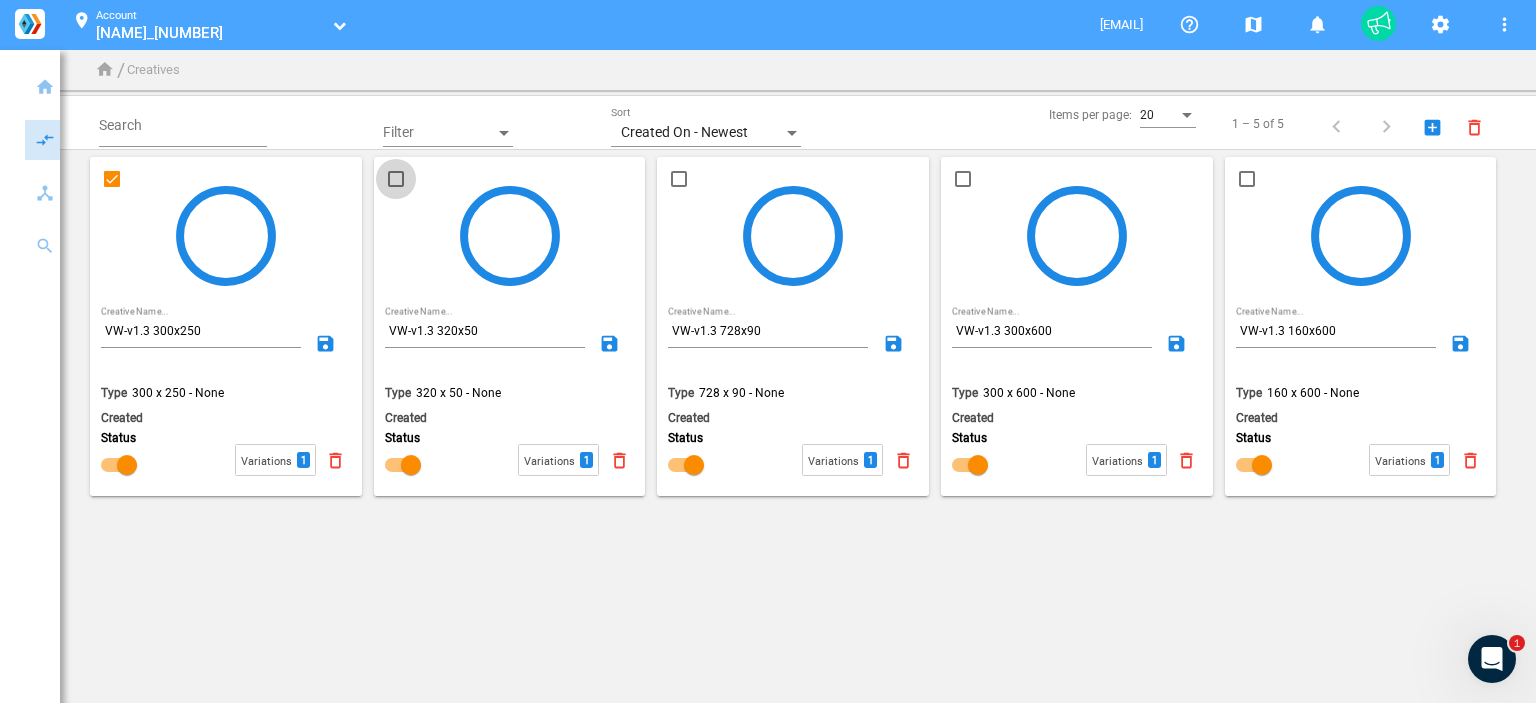 click at bounding box center (396, 179) 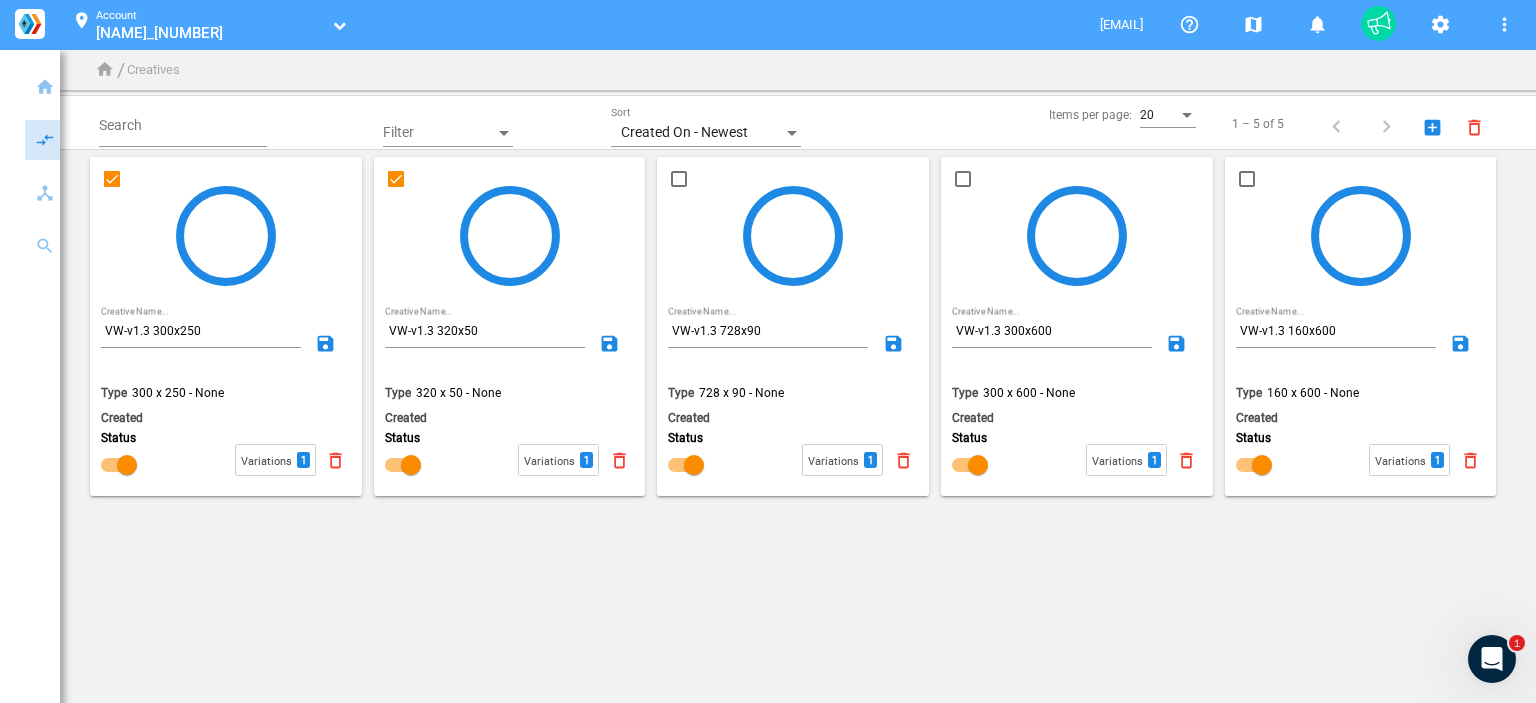 click at bounding box center (679, 179) 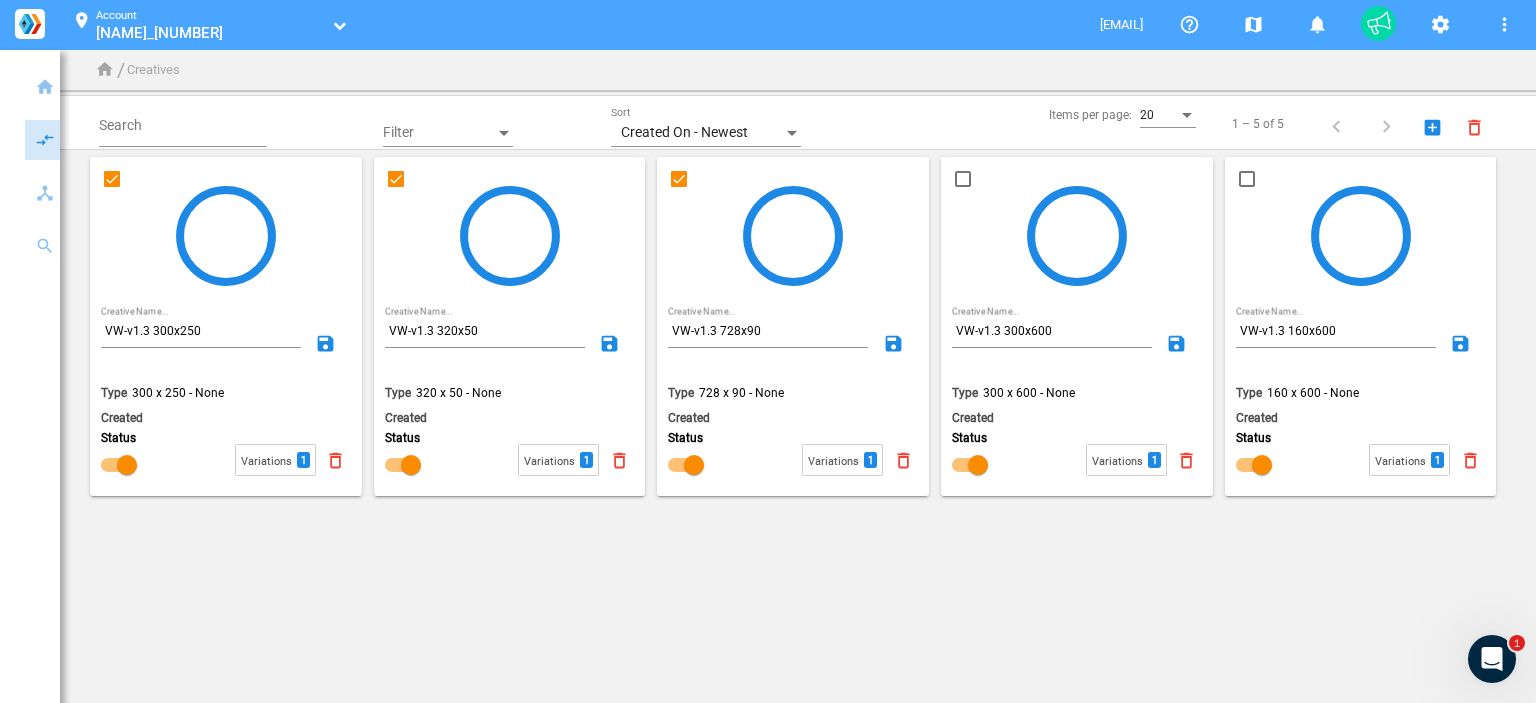 click at bounding box center [963, 179] 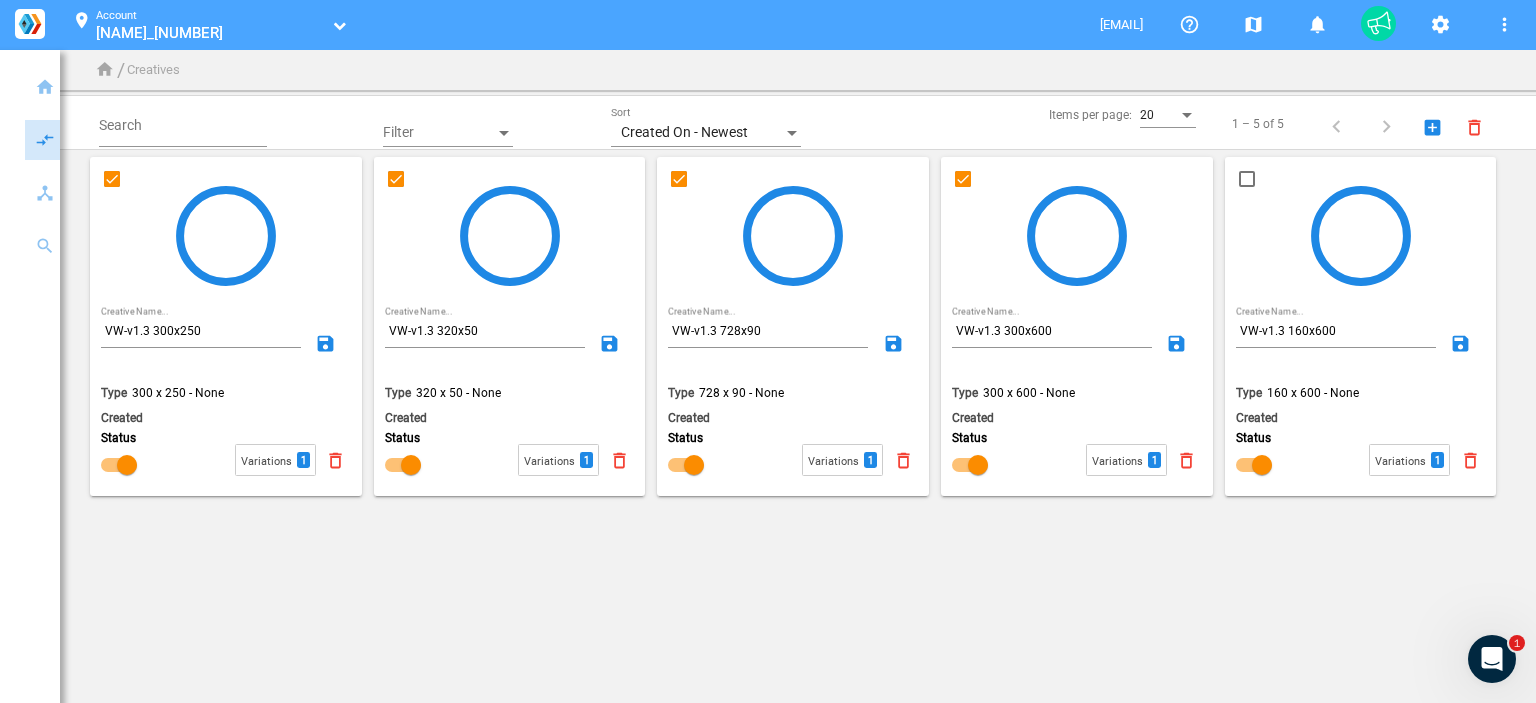 click at bounding box center (1247, 179) 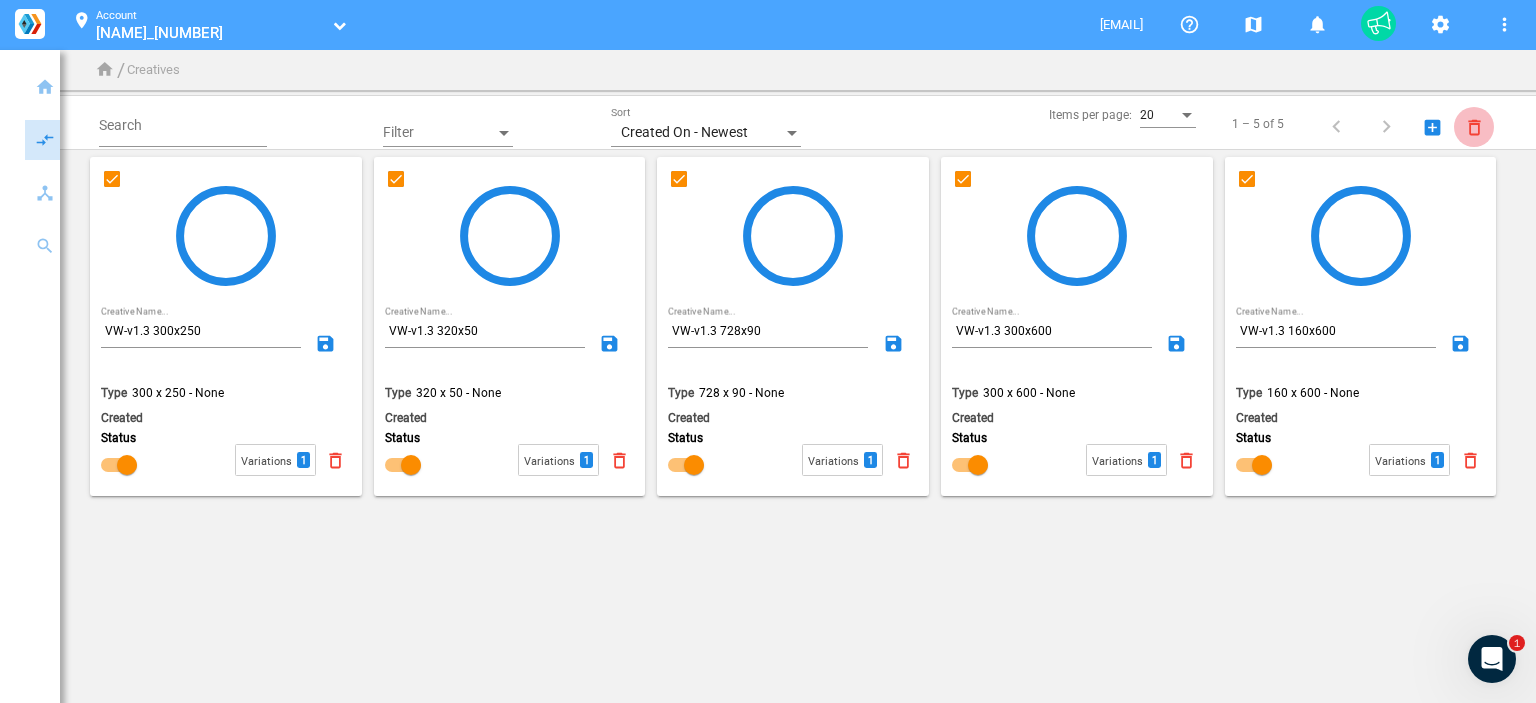 click on "delete_outline" at bounding box center (1474, 128) 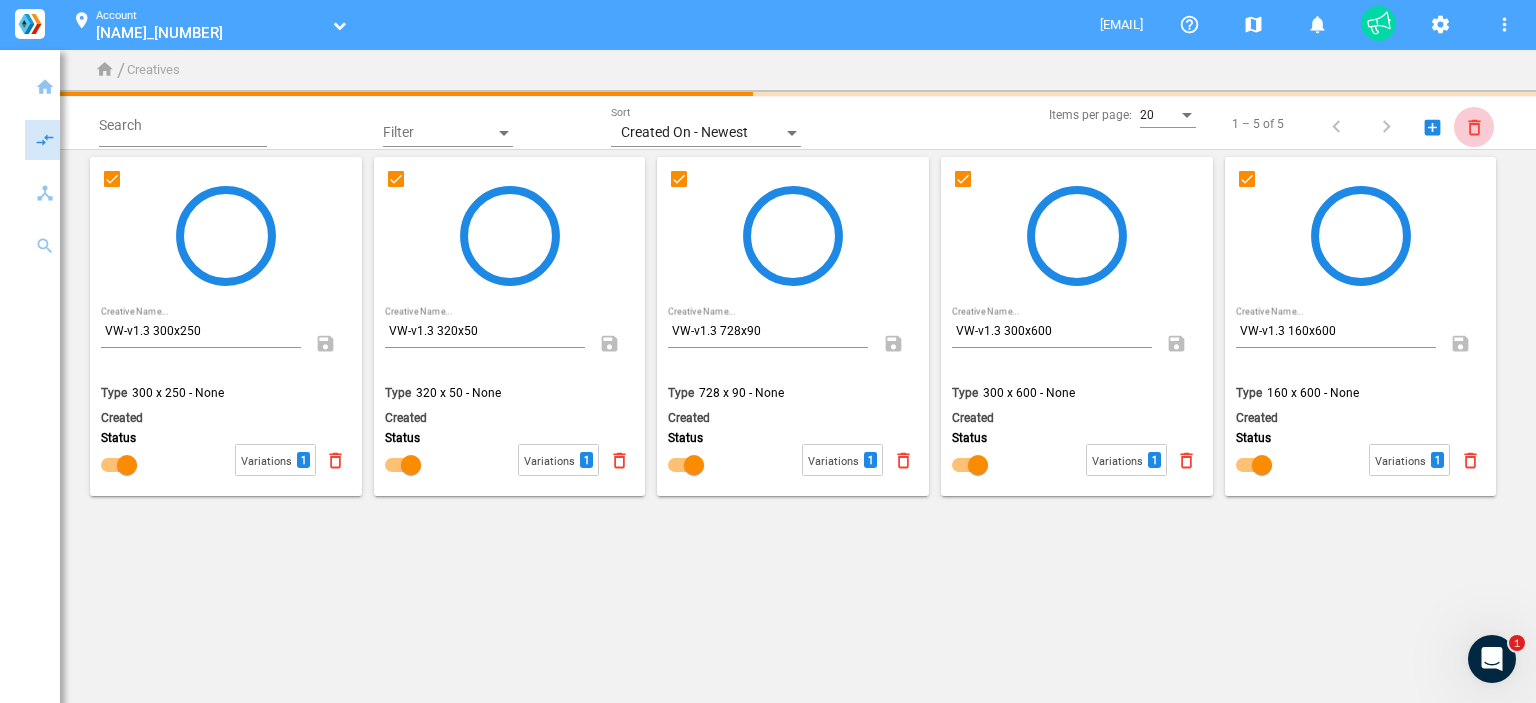 checkbox on "false" 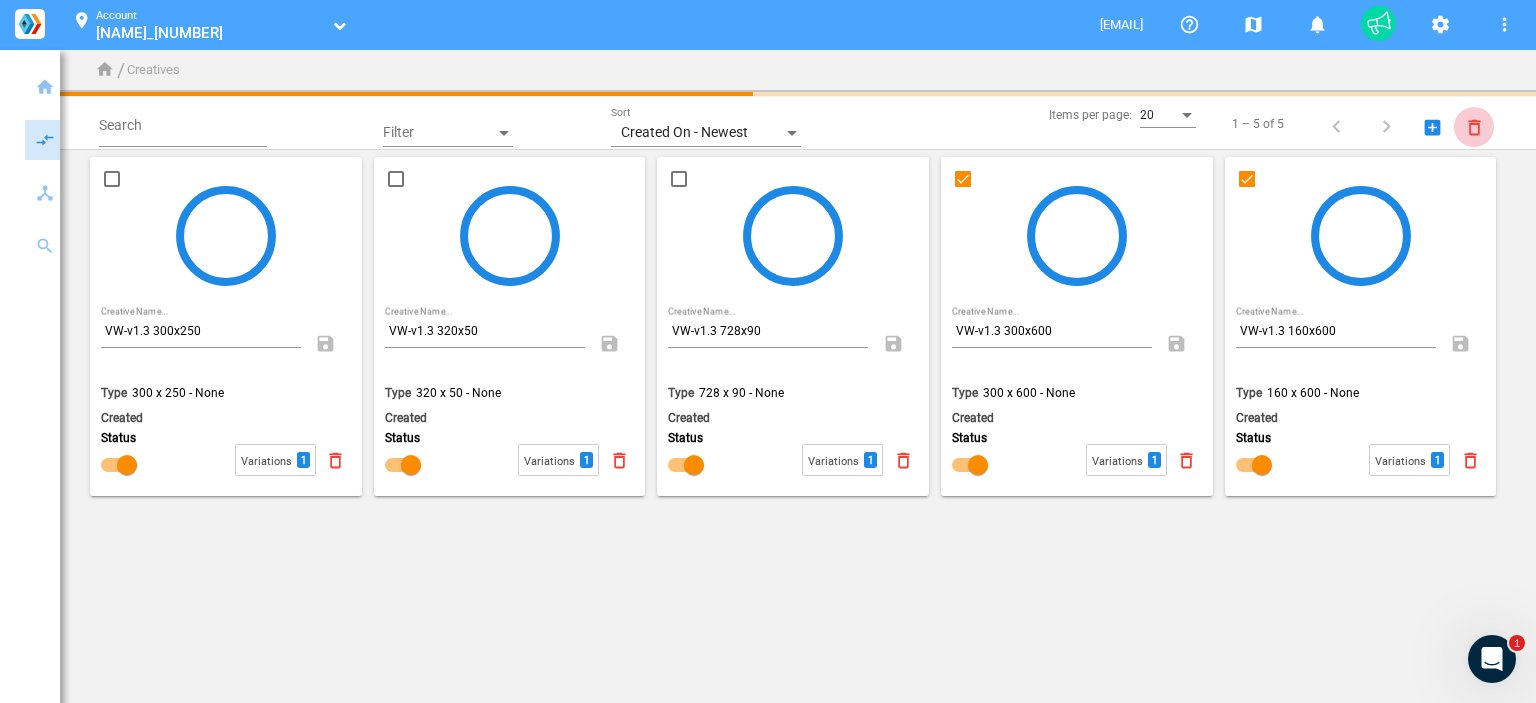 checkbox on "false" 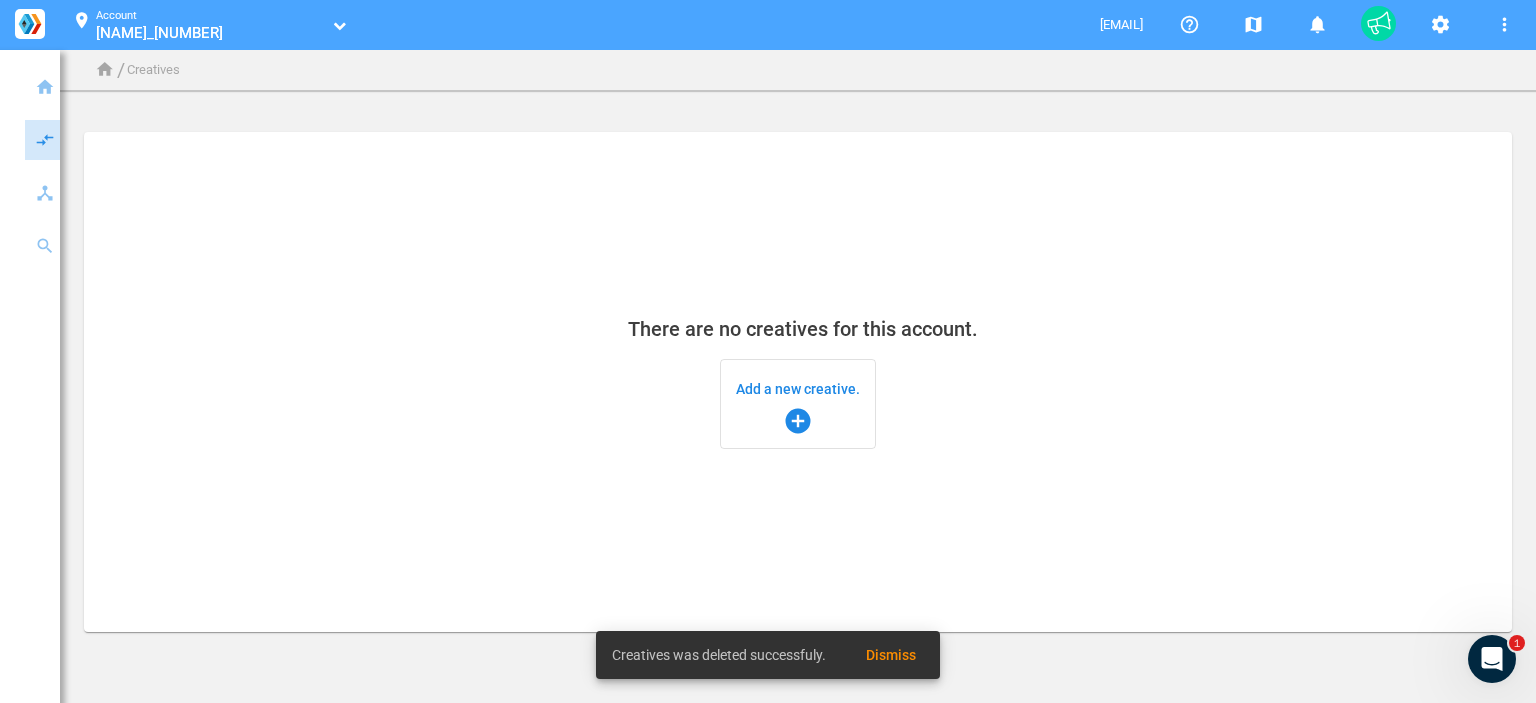 click on "Add a new creative.  add_circle" at bounding box center (798, 404) 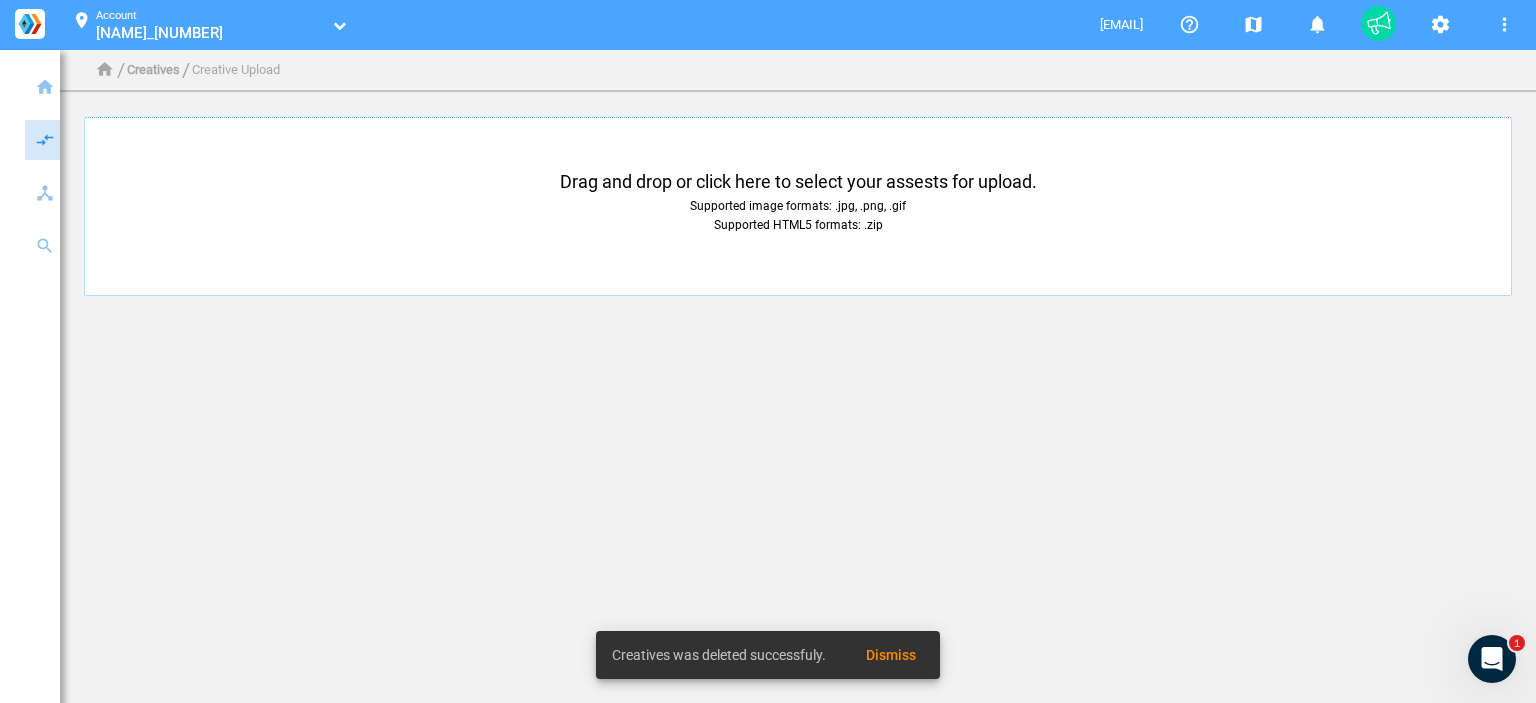 click on "Supported image formats: .jpg, .png, .gif  Supported HTML5 formats: .zip" 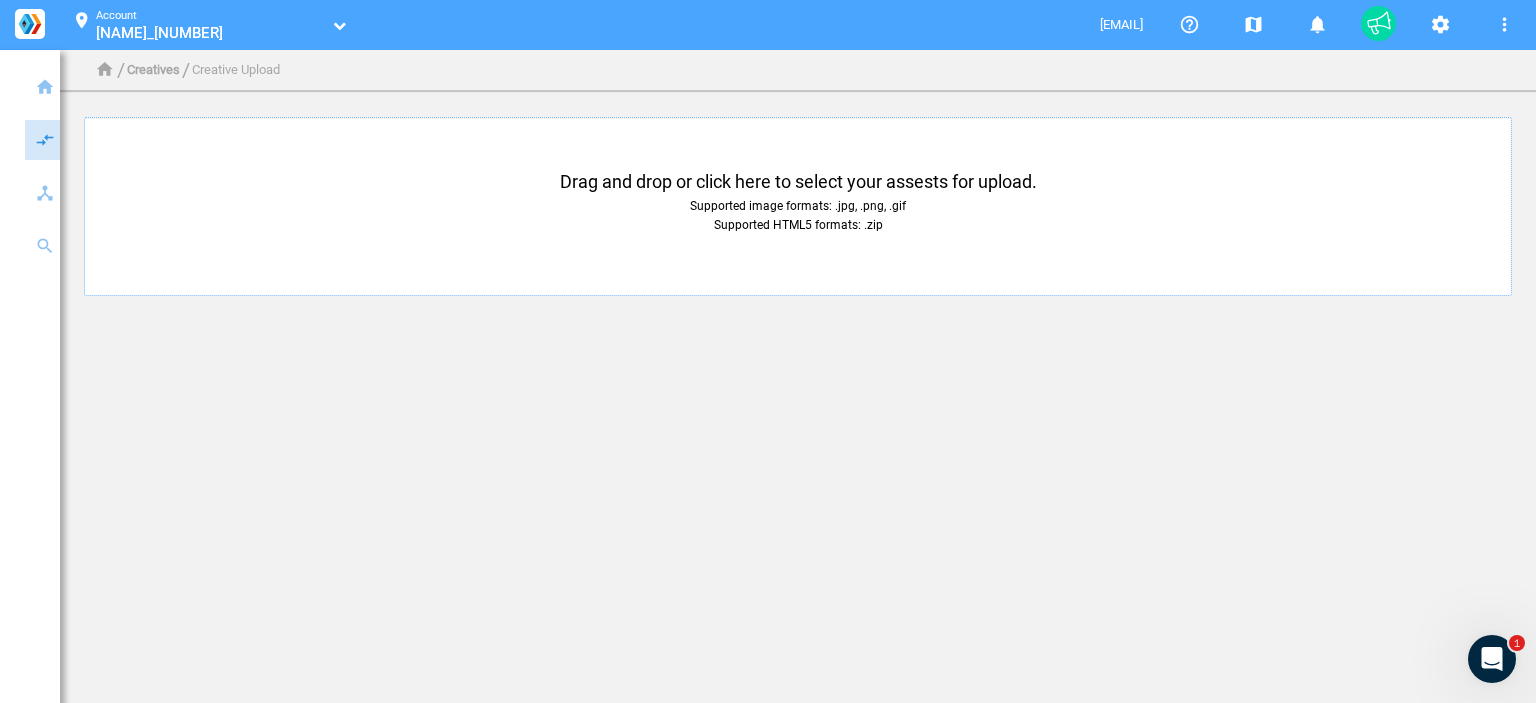 type on "C:\fakepath\[TEXT]" 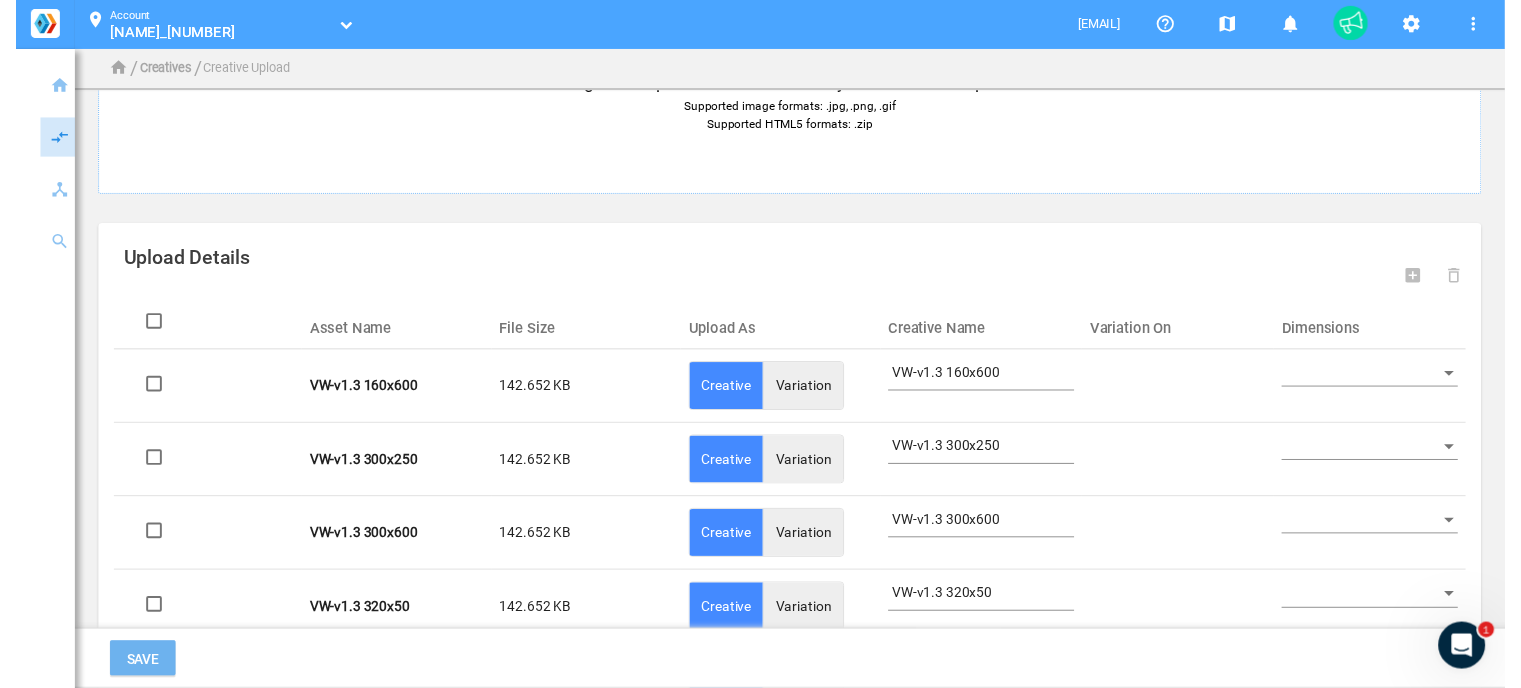 scroll, scrollTop: 172, scrollLeft: 0, axis: vertical 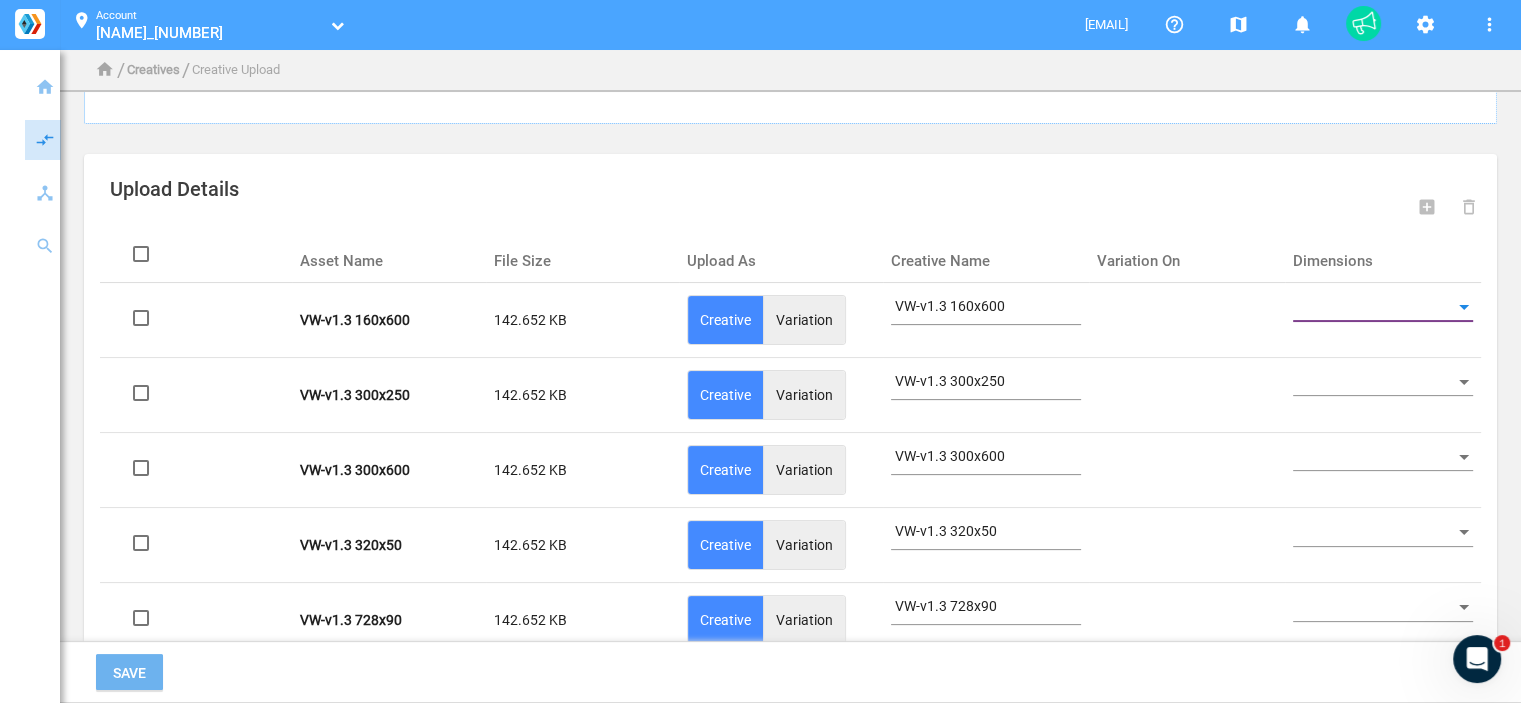click at bounding box center [1374, 307] 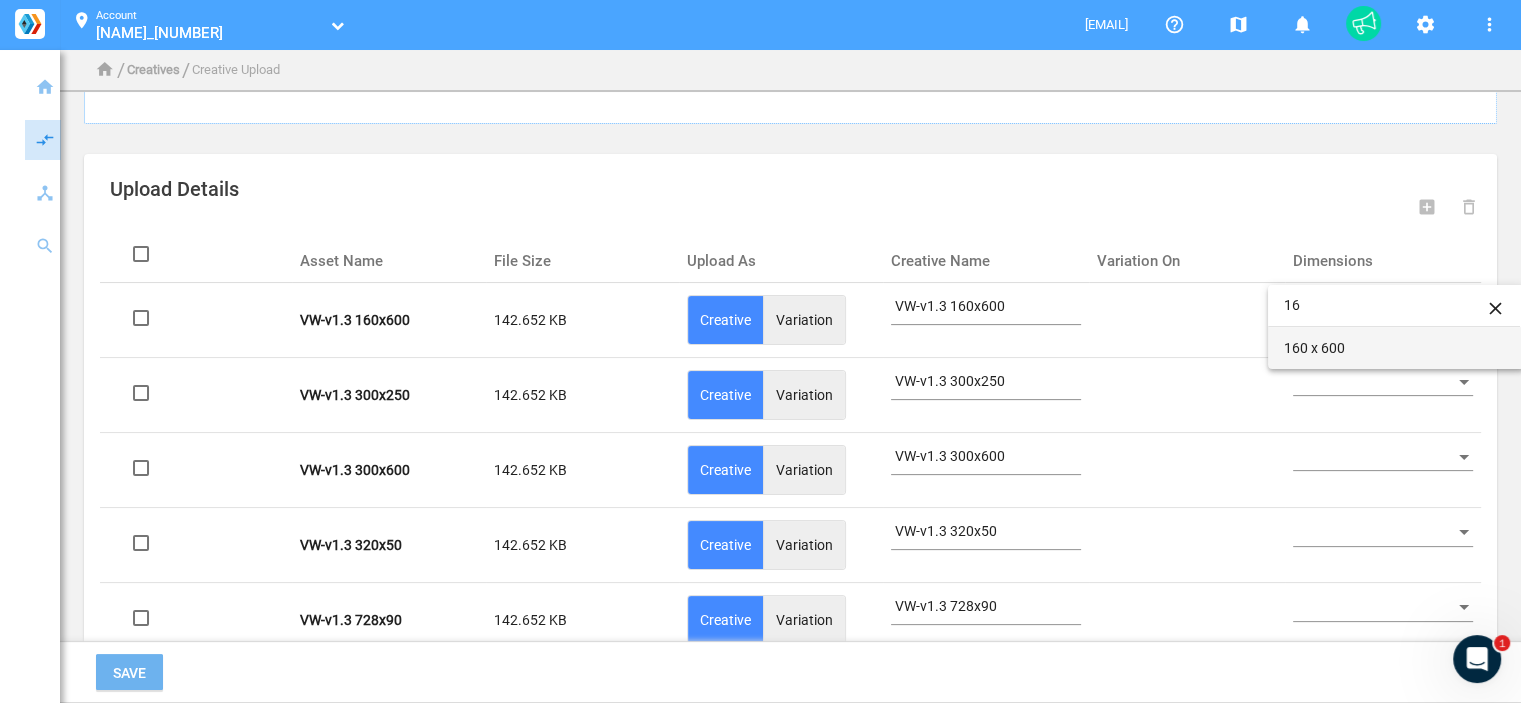 type on "16" 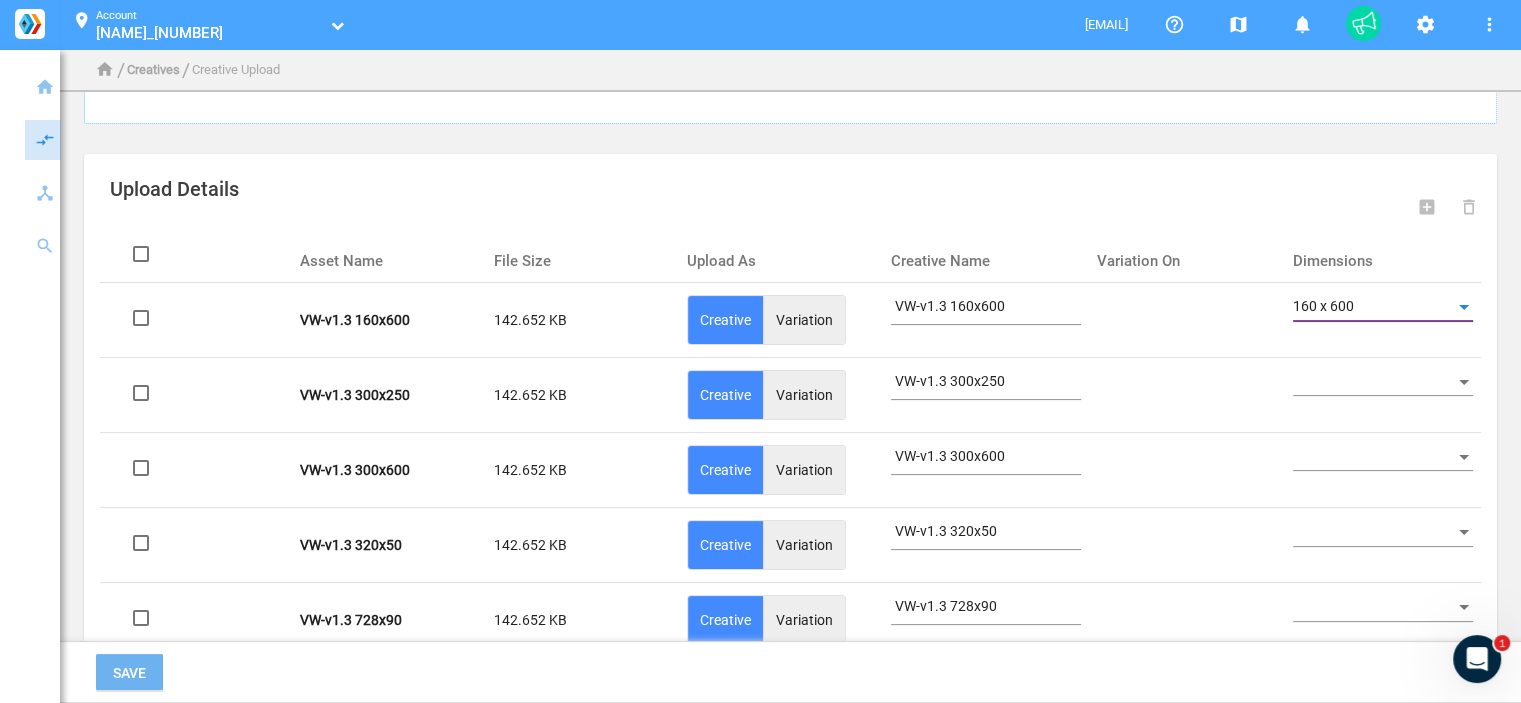 click at bounding box center (1374, 382) 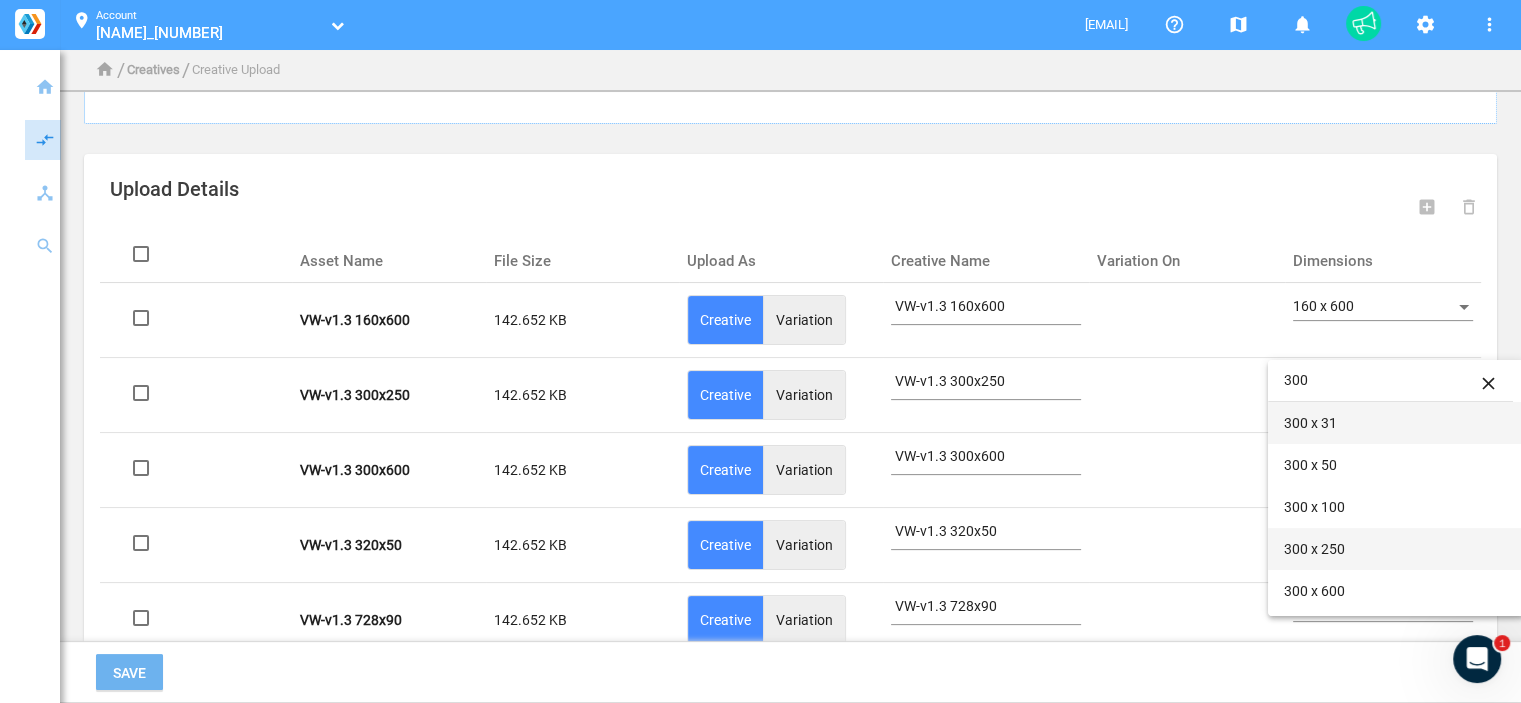 type on "300" 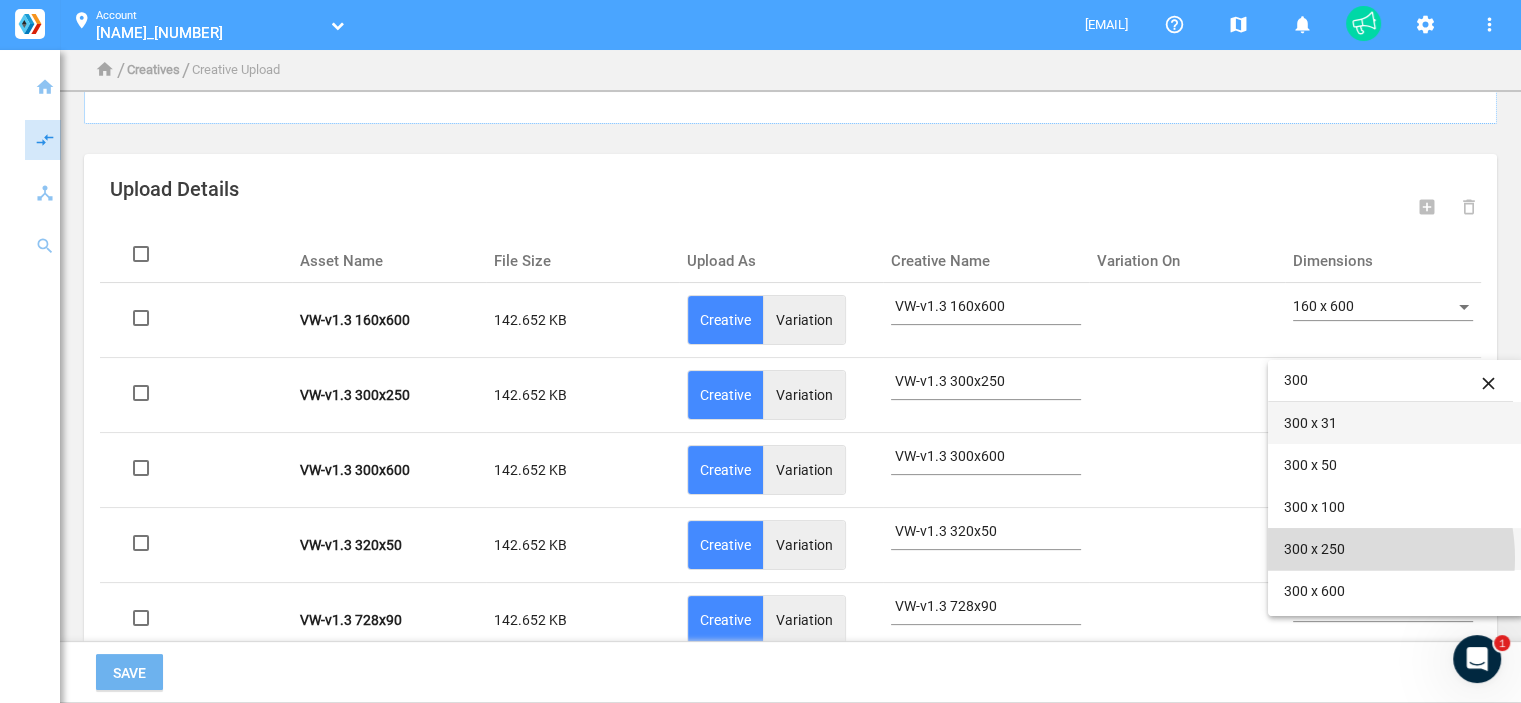 click on "300 x 250" at bounding box center (1396, 549) 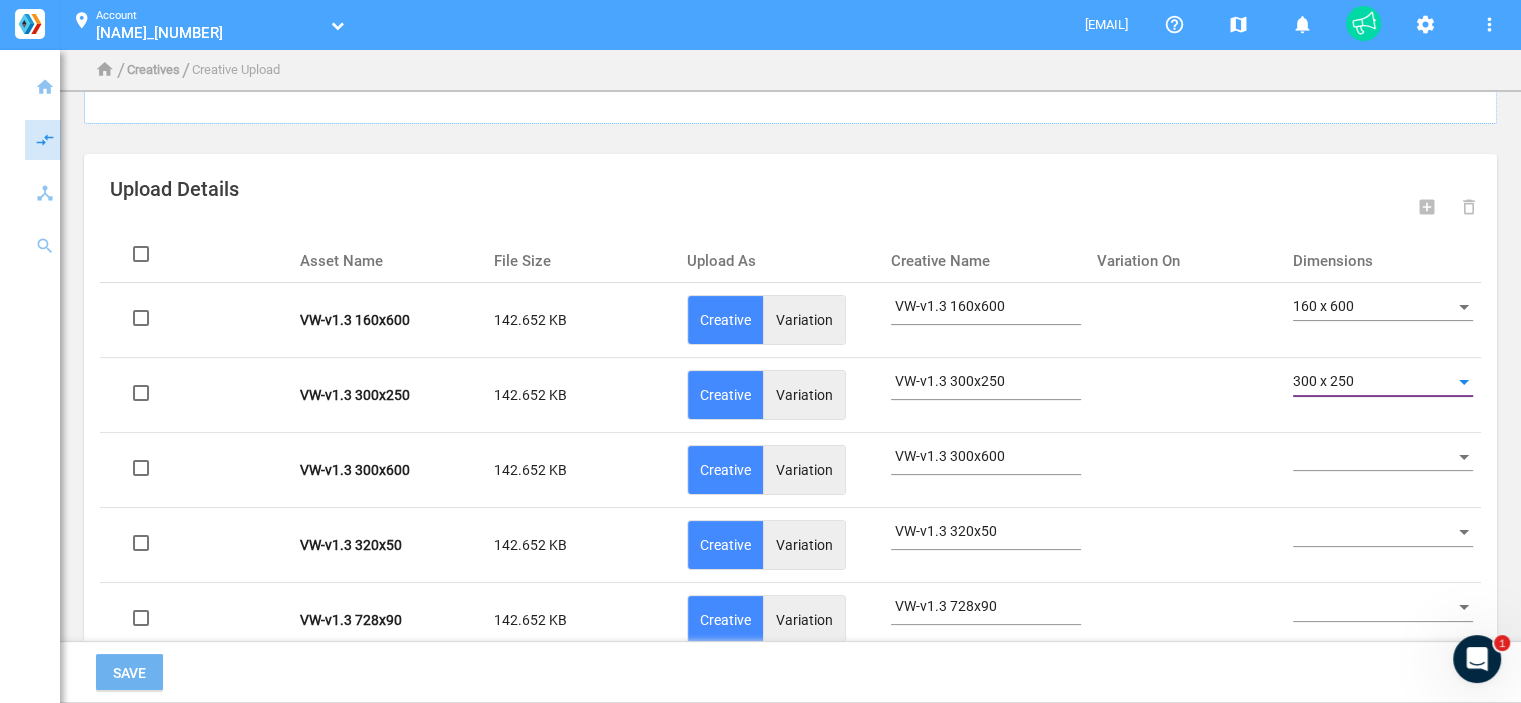 click at bounding box center [1374, 458] 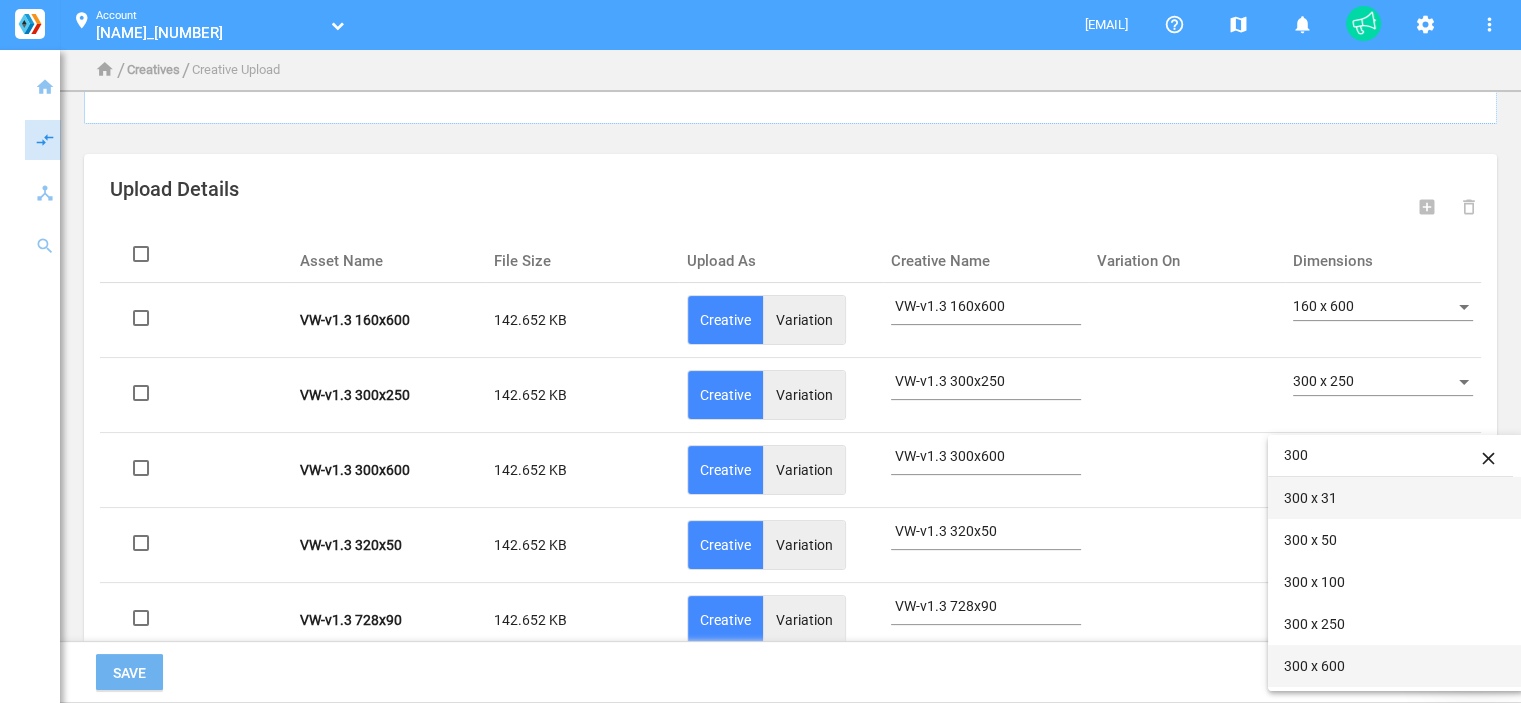 type on "300" 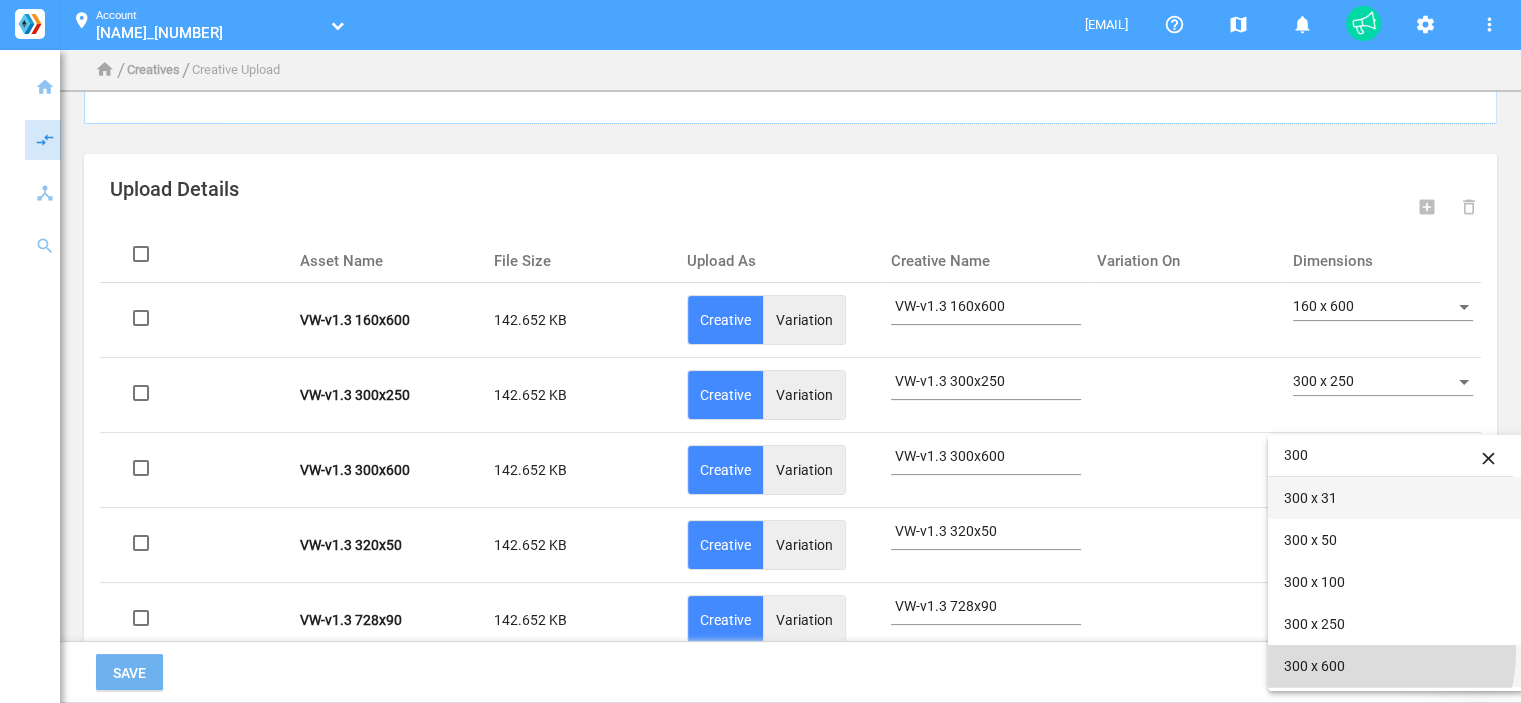 click on "300 x 600" at bounding box center (1396, 666) 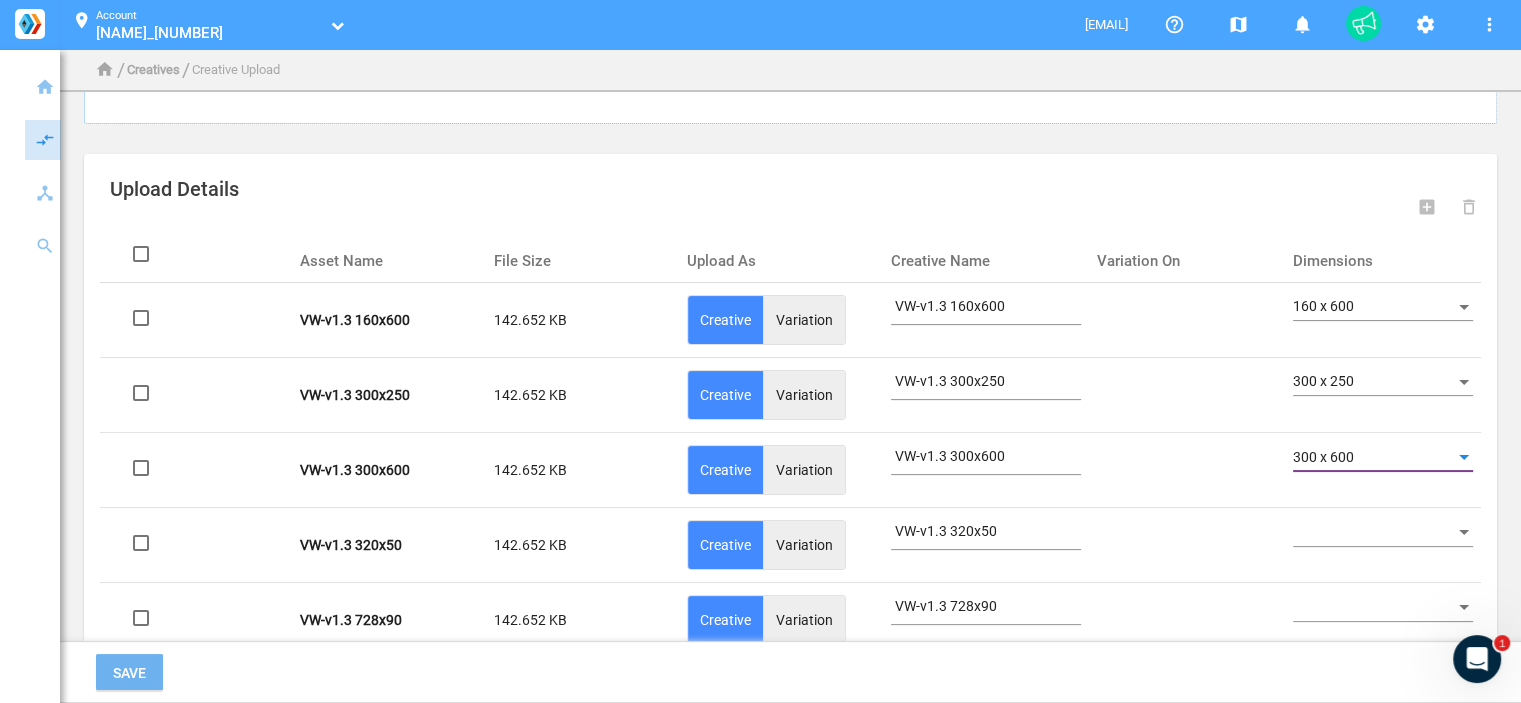 click at bounding box center (1374, 533) 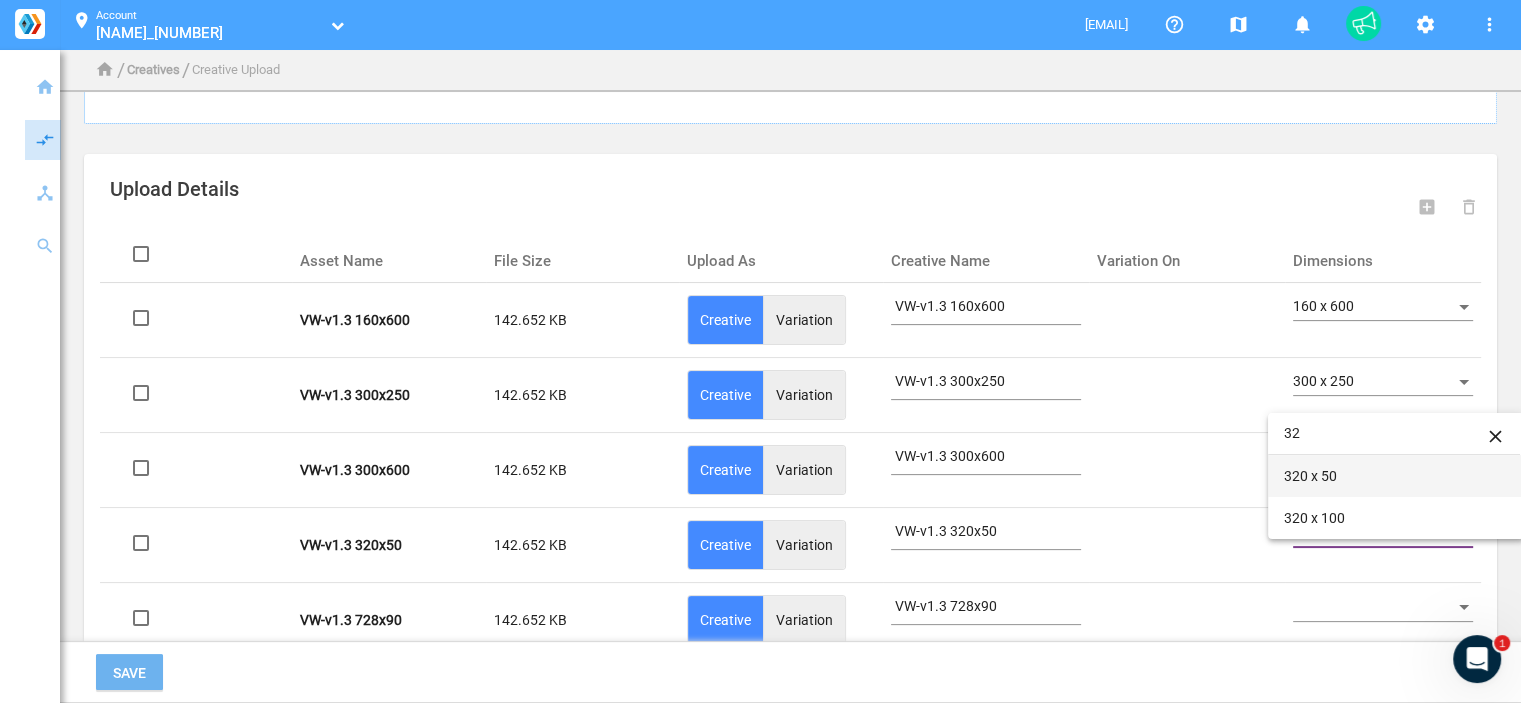 type on "32" 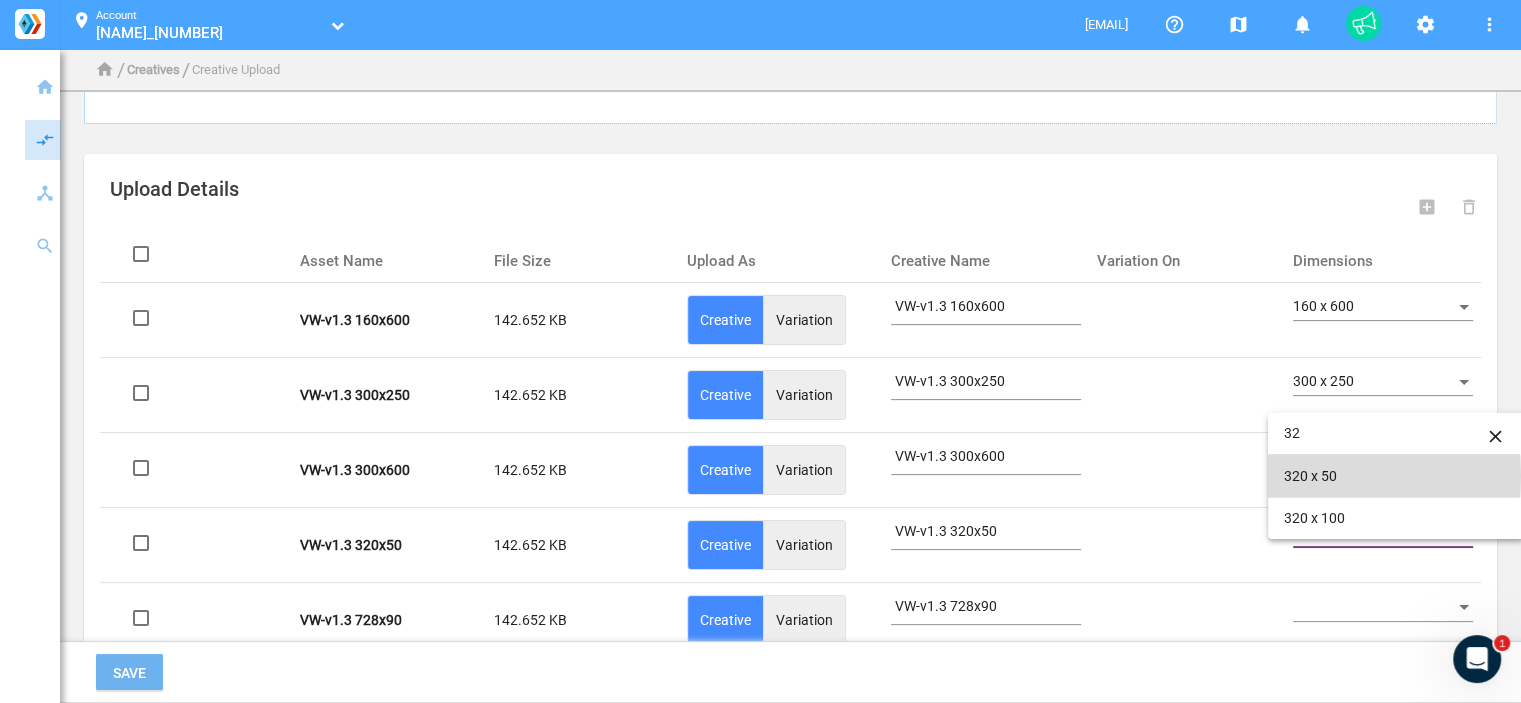 click on "320 x 50" at bounding box center [1396, 476] 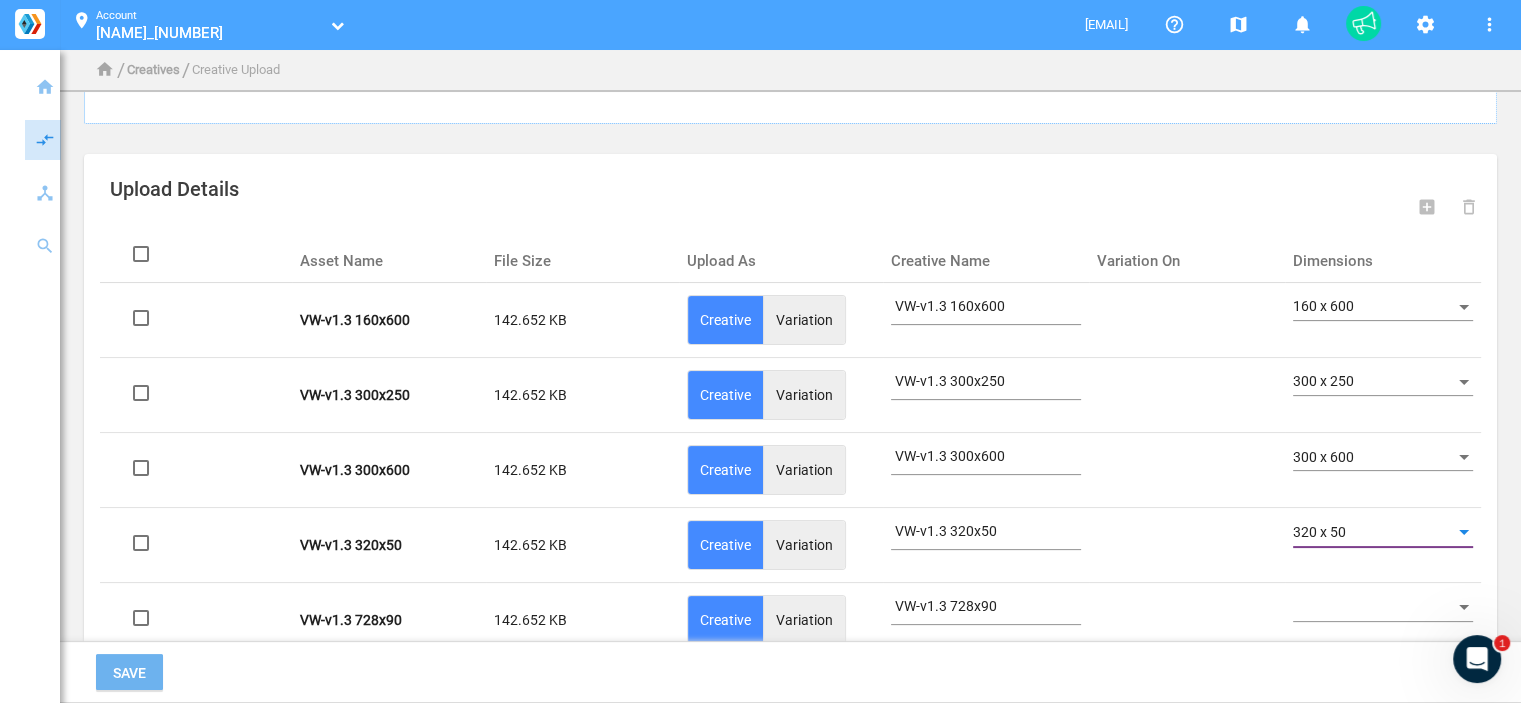 click at bounding box center (1374, 608) 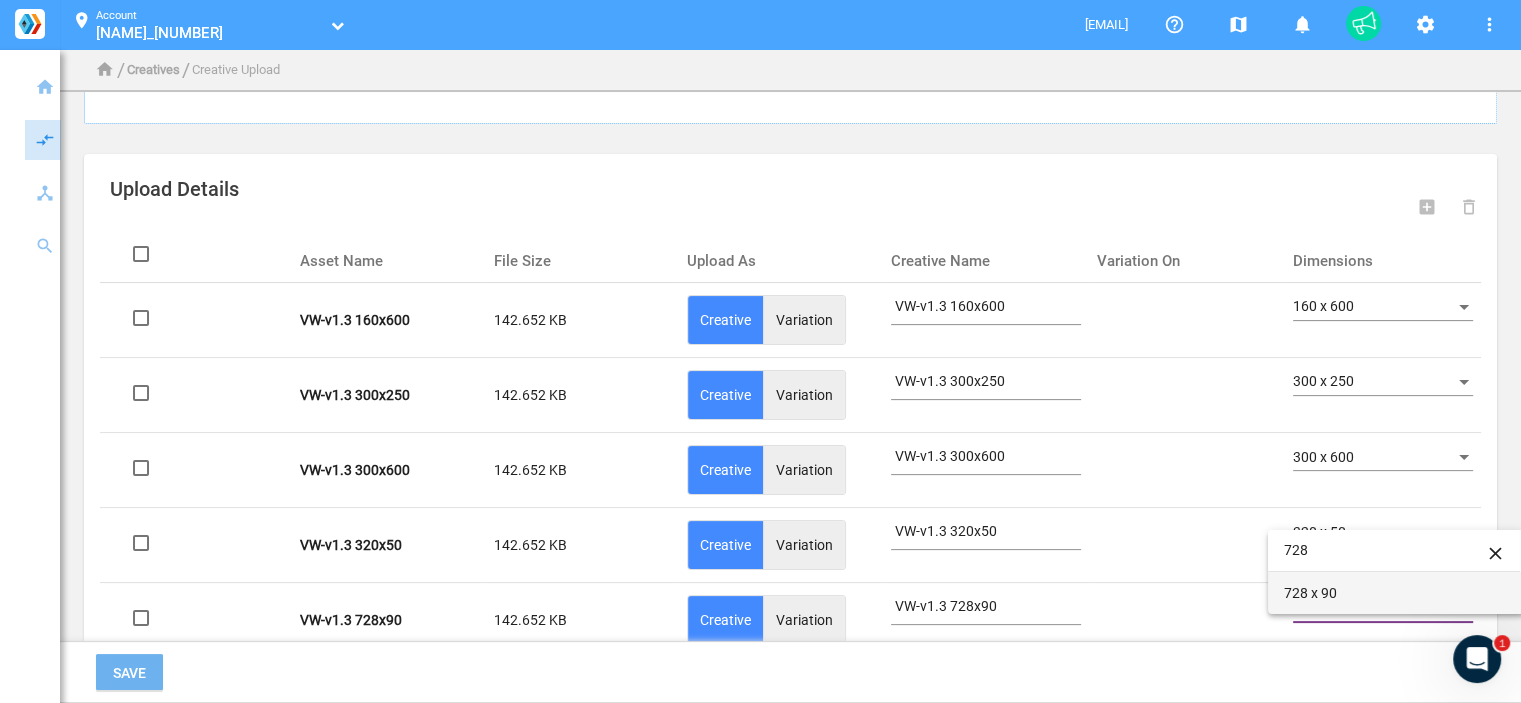 type on "728" 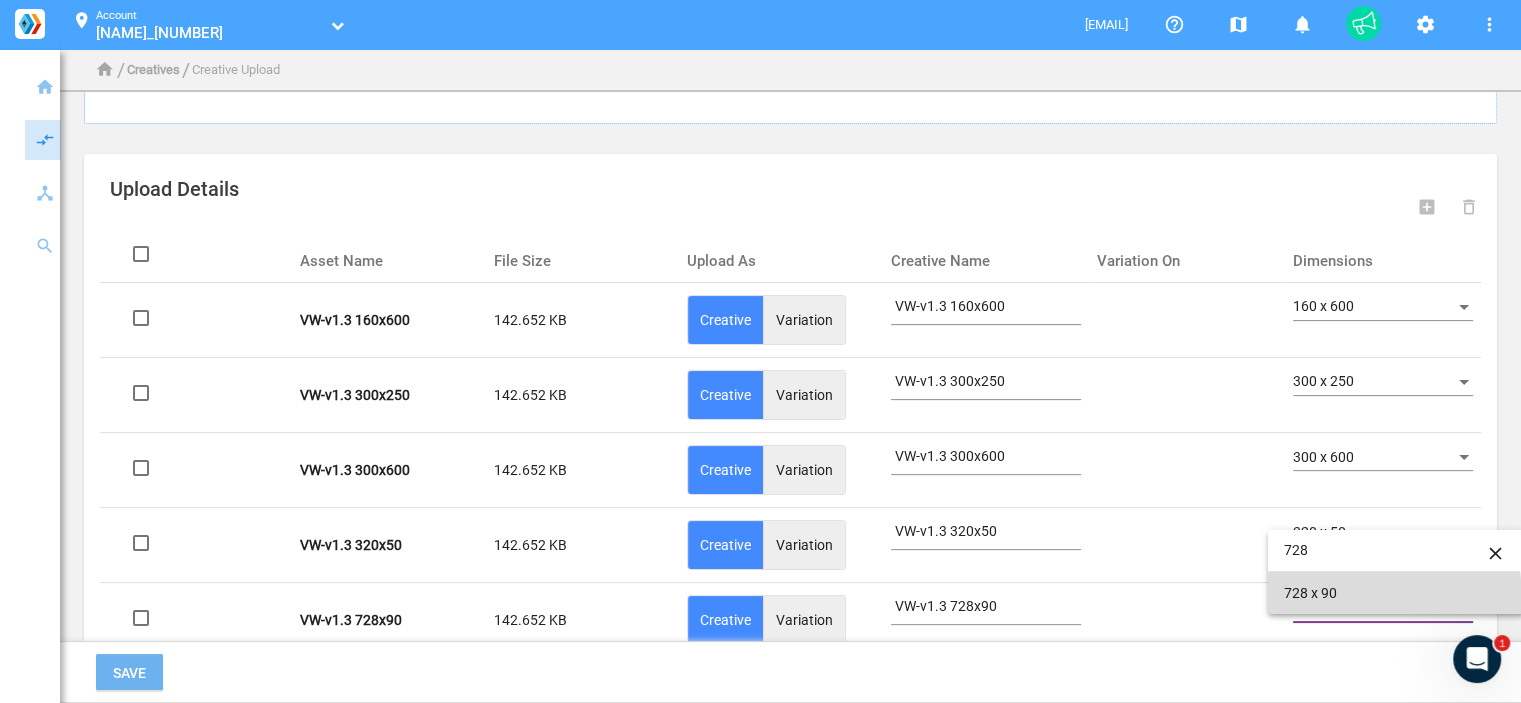 click on "728 x 90" at bounding box center (1396, 593) 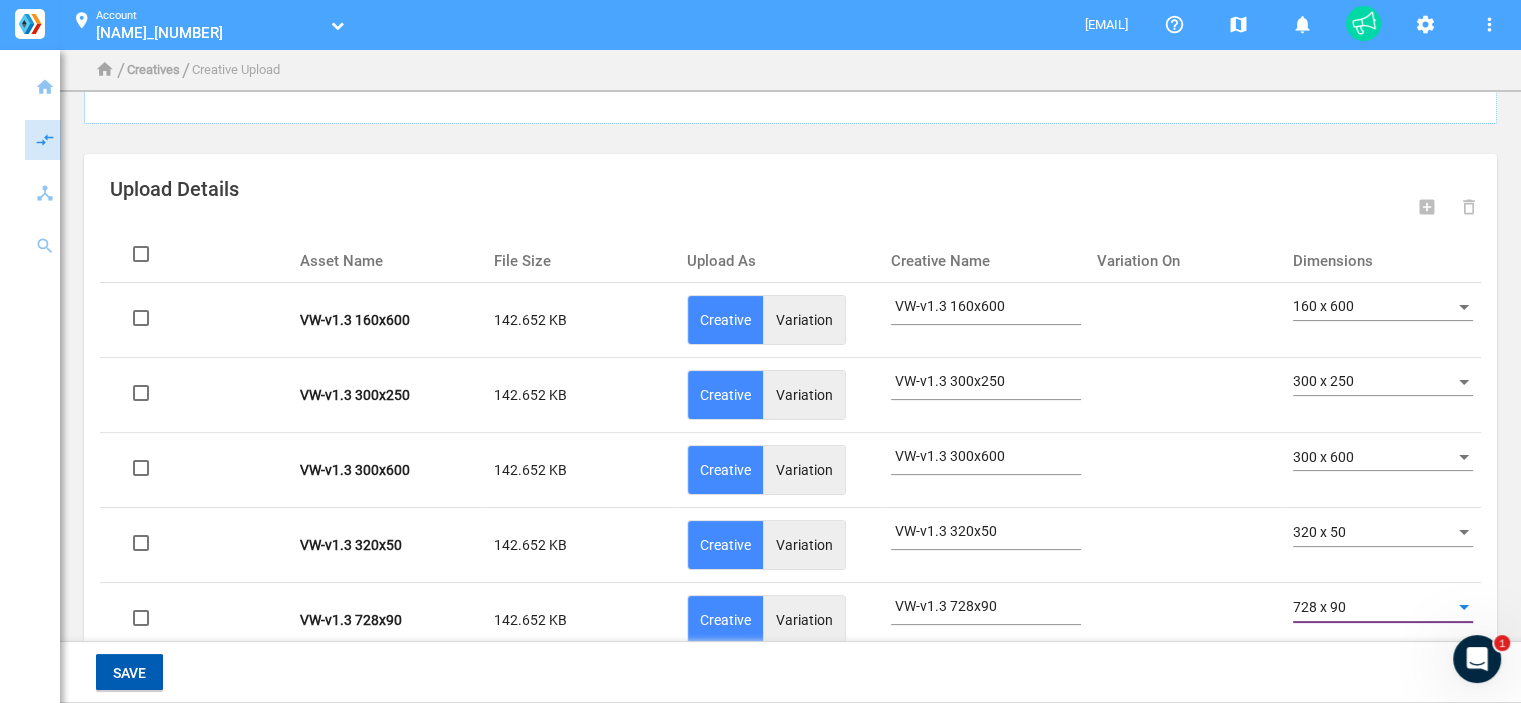 click on "Save" at bounding box center [129, 672] 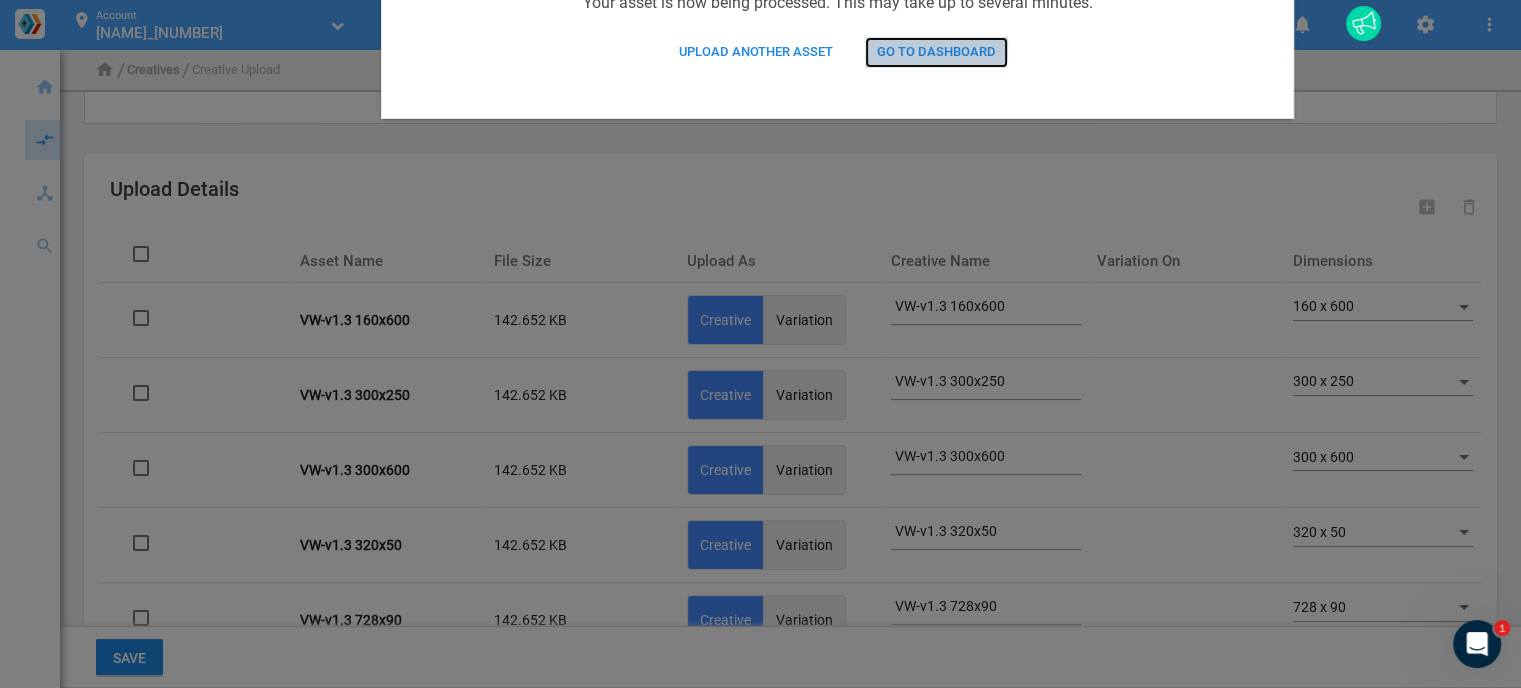 click on "Go to Dashboard" 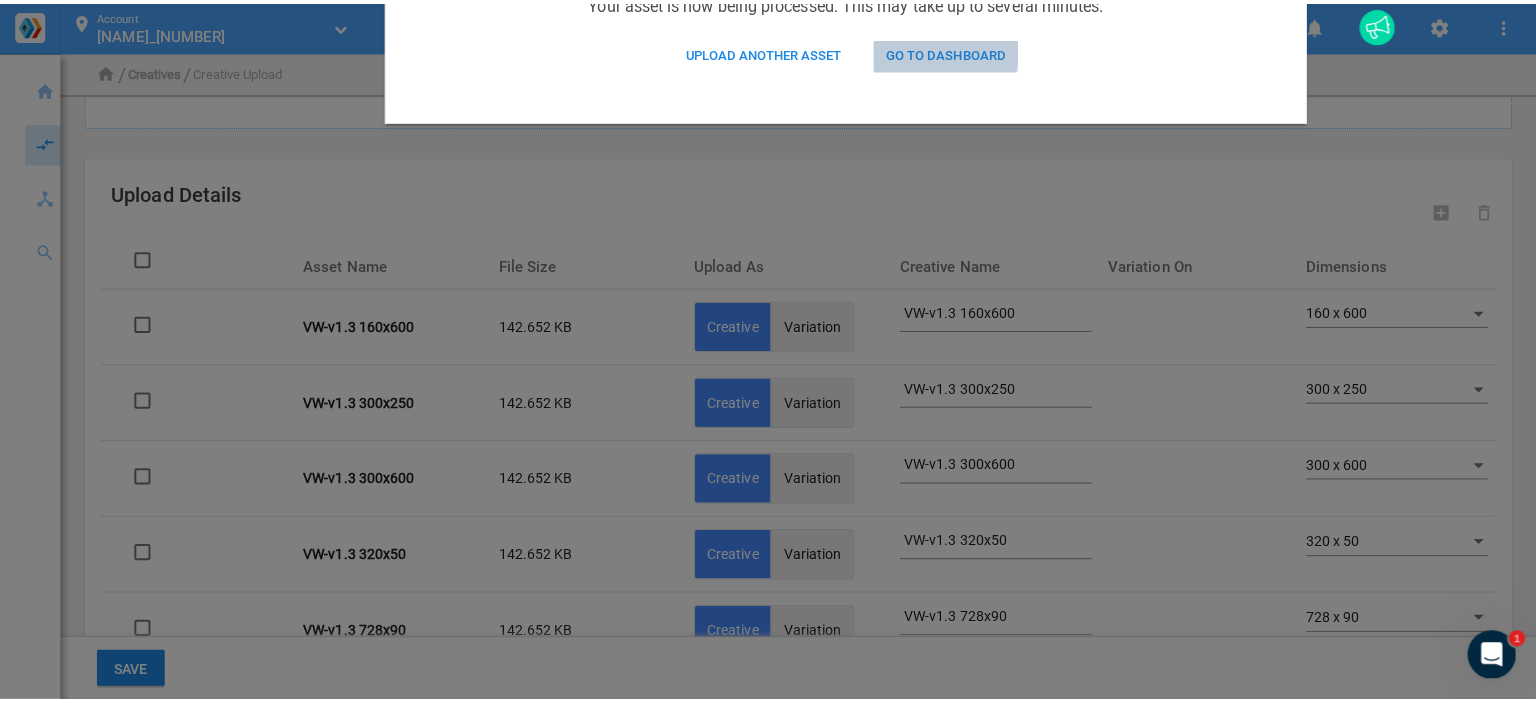 scroll, scrollTop: 0, scrollLeft: 0, axis: both 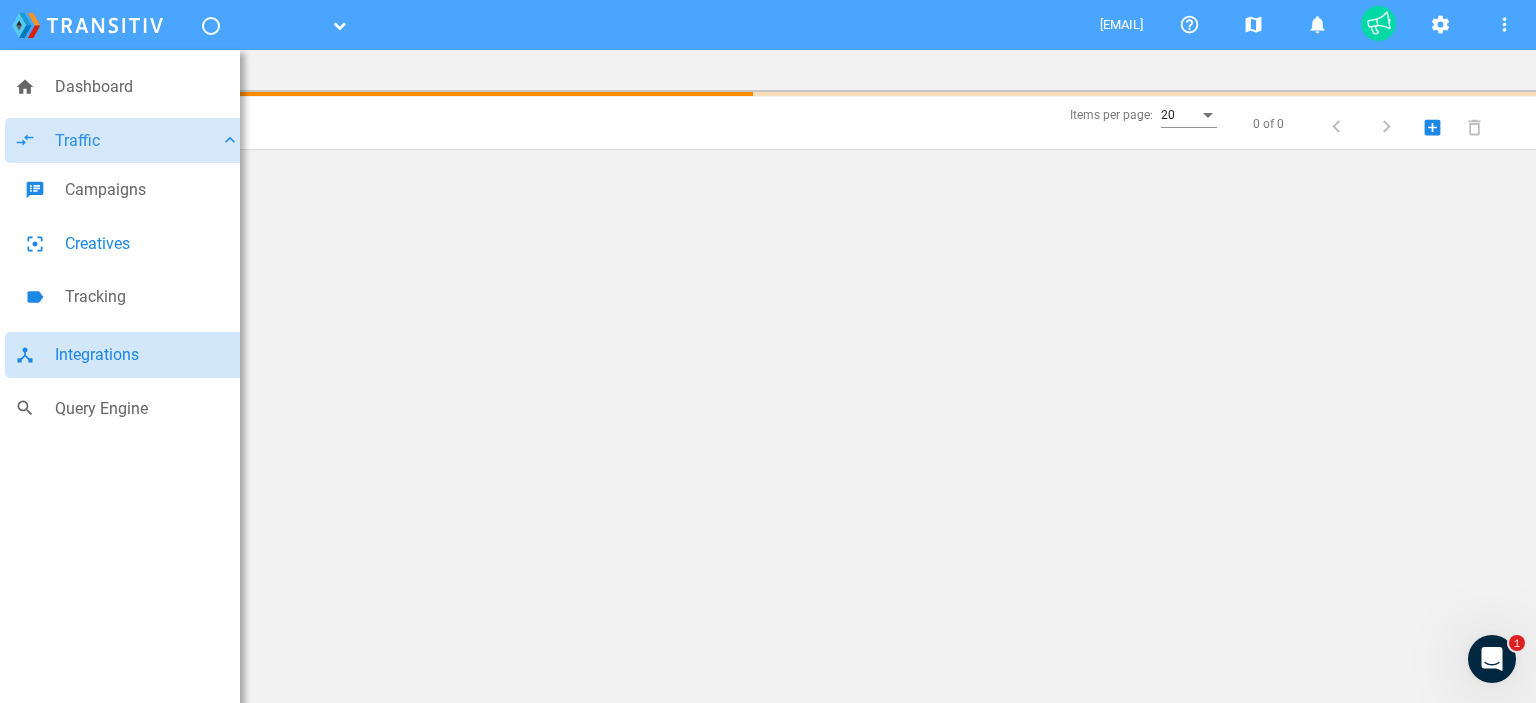 click on "Integrations" at bounding box center [147, 355] 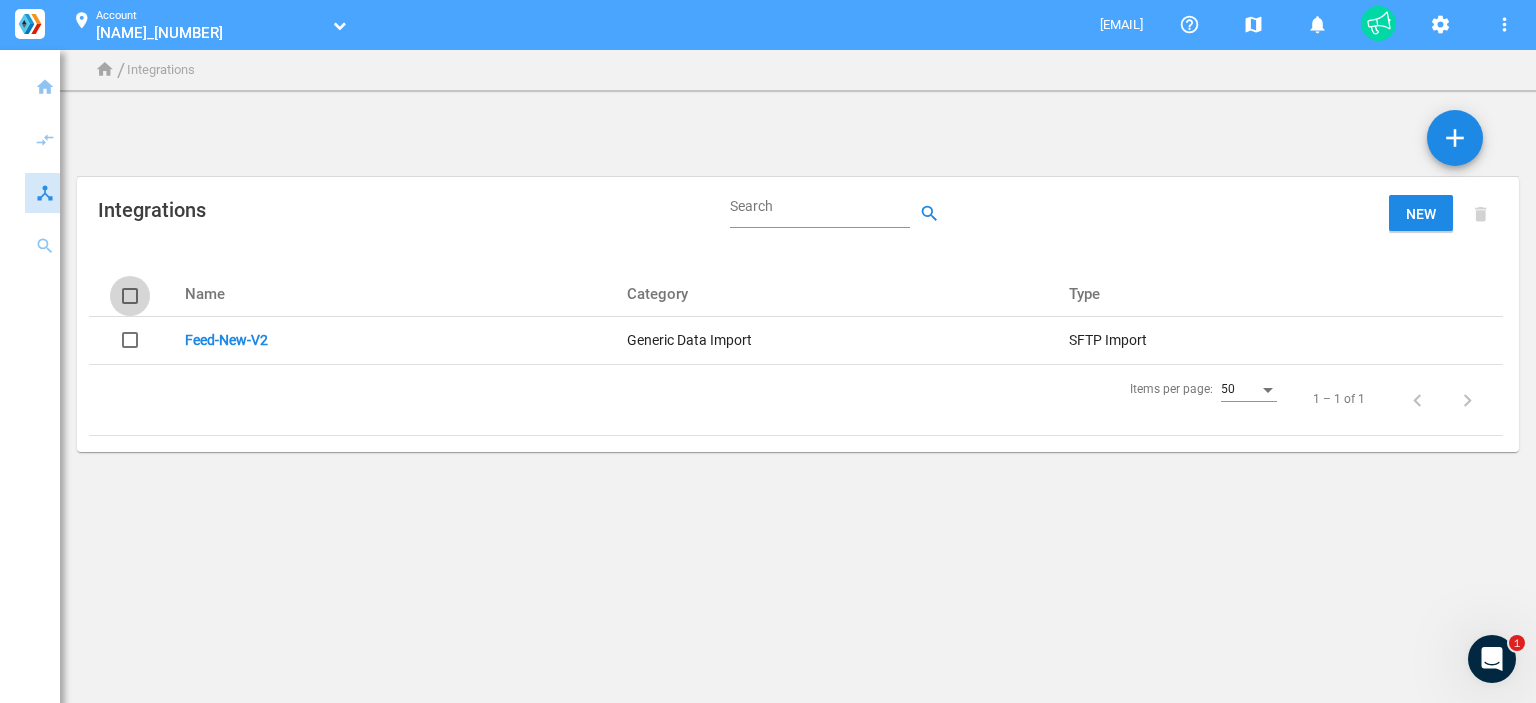 click at bounding box center [130, 296] 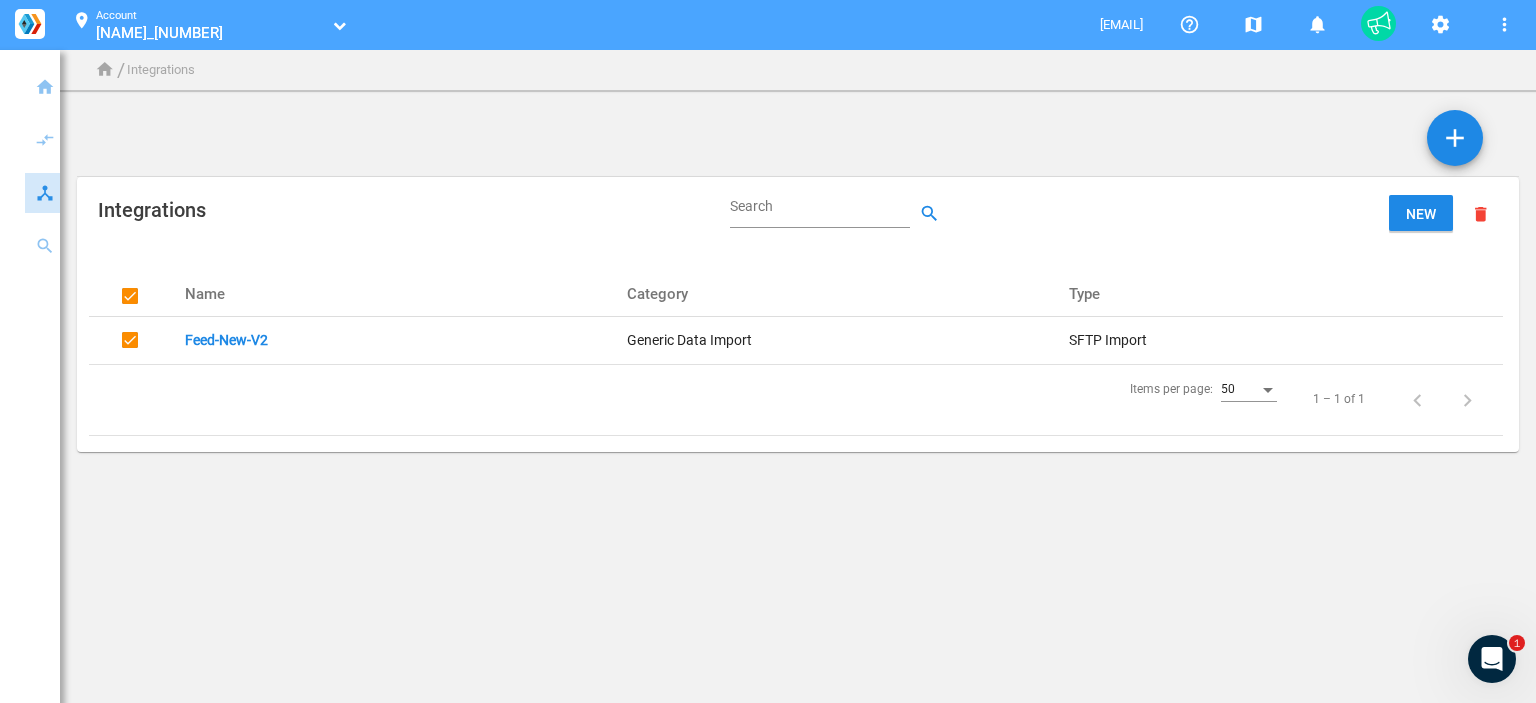 click on "Integrations Search search New delete_main    Name   Category   Type    Feed-New-V2 Generic Data Import SFTP Import  Items per page:  50  1 – 1 of 1" 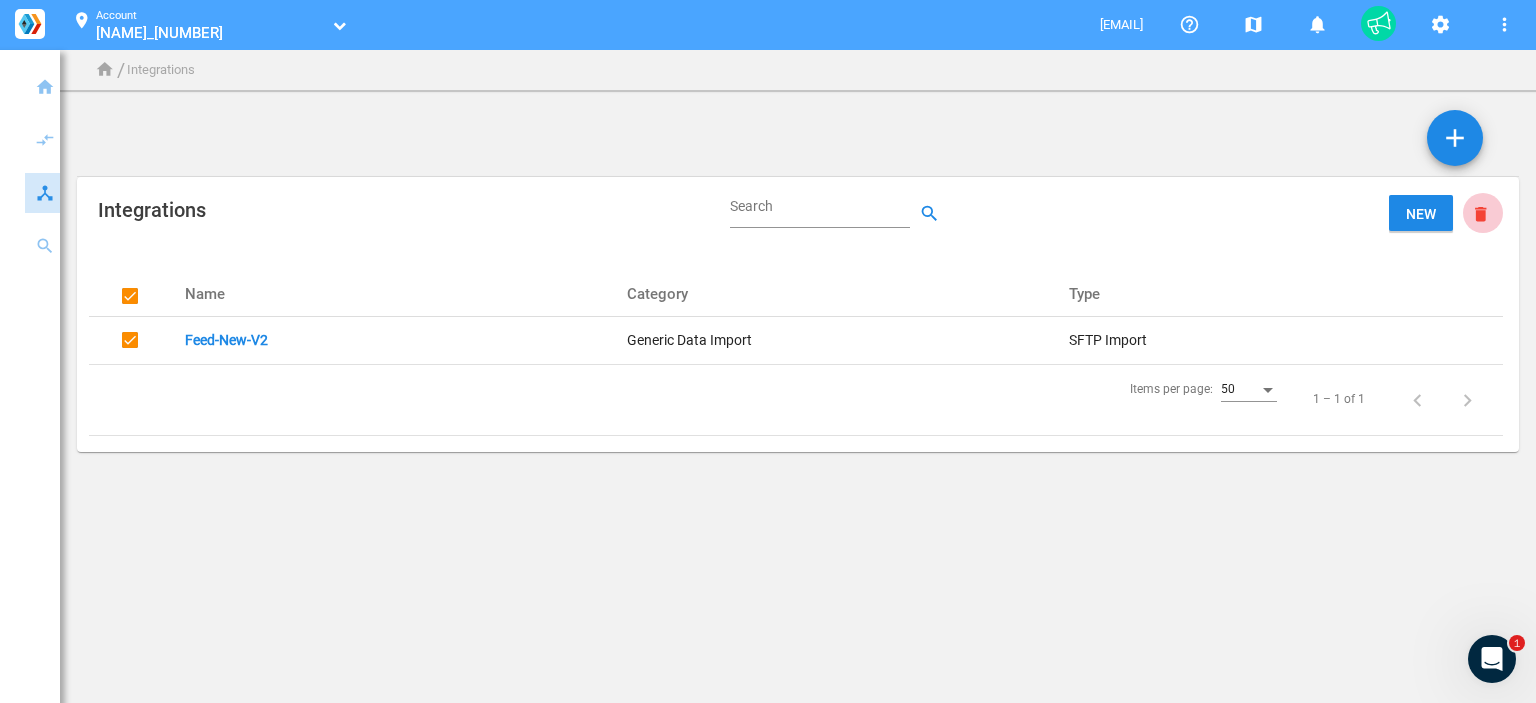 click on "delete_main" 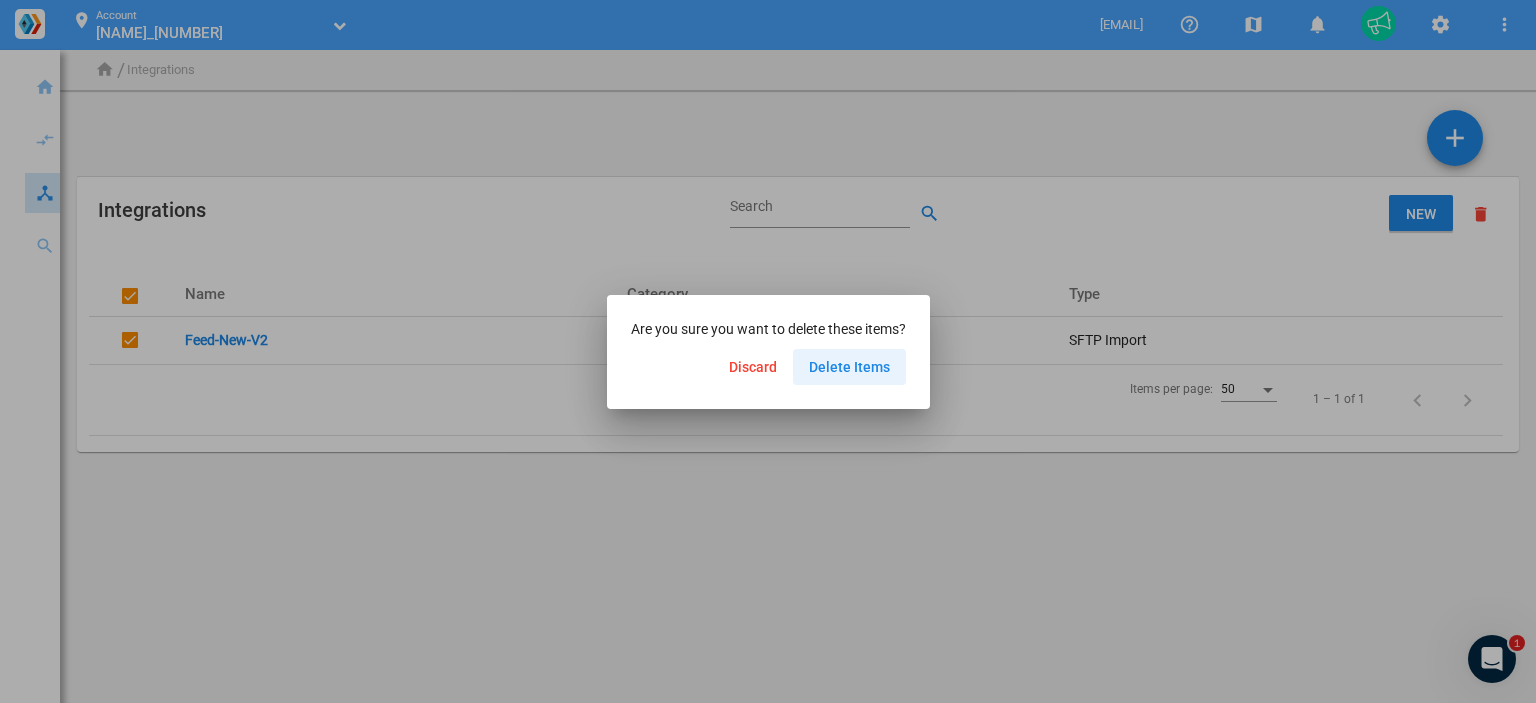 click on "Delete Items" at bounding box center (849, 367) 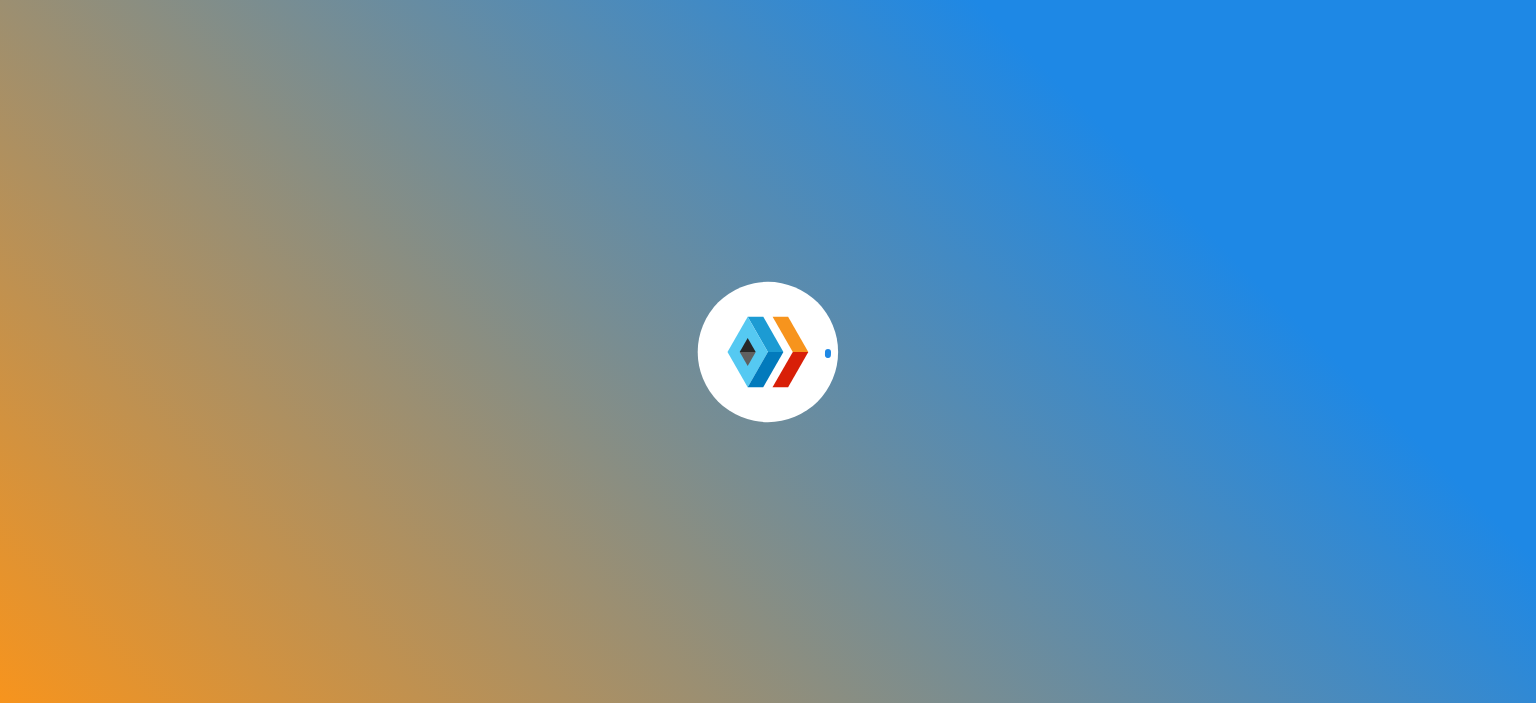 scroll, scrollTop: 0, scrollLeft: 0, axis: both 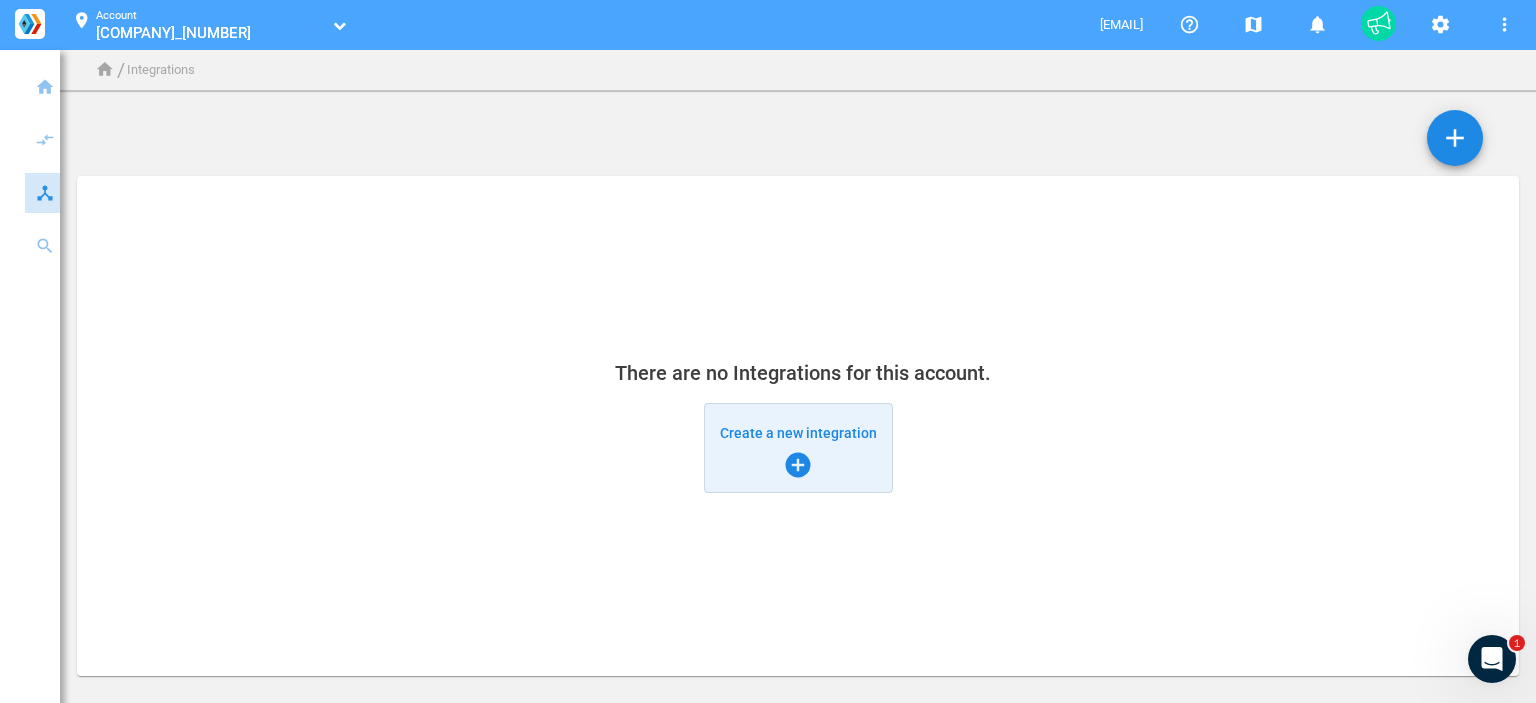 click on "Create a new integration  add_circle" at bounding box center (798, 448) 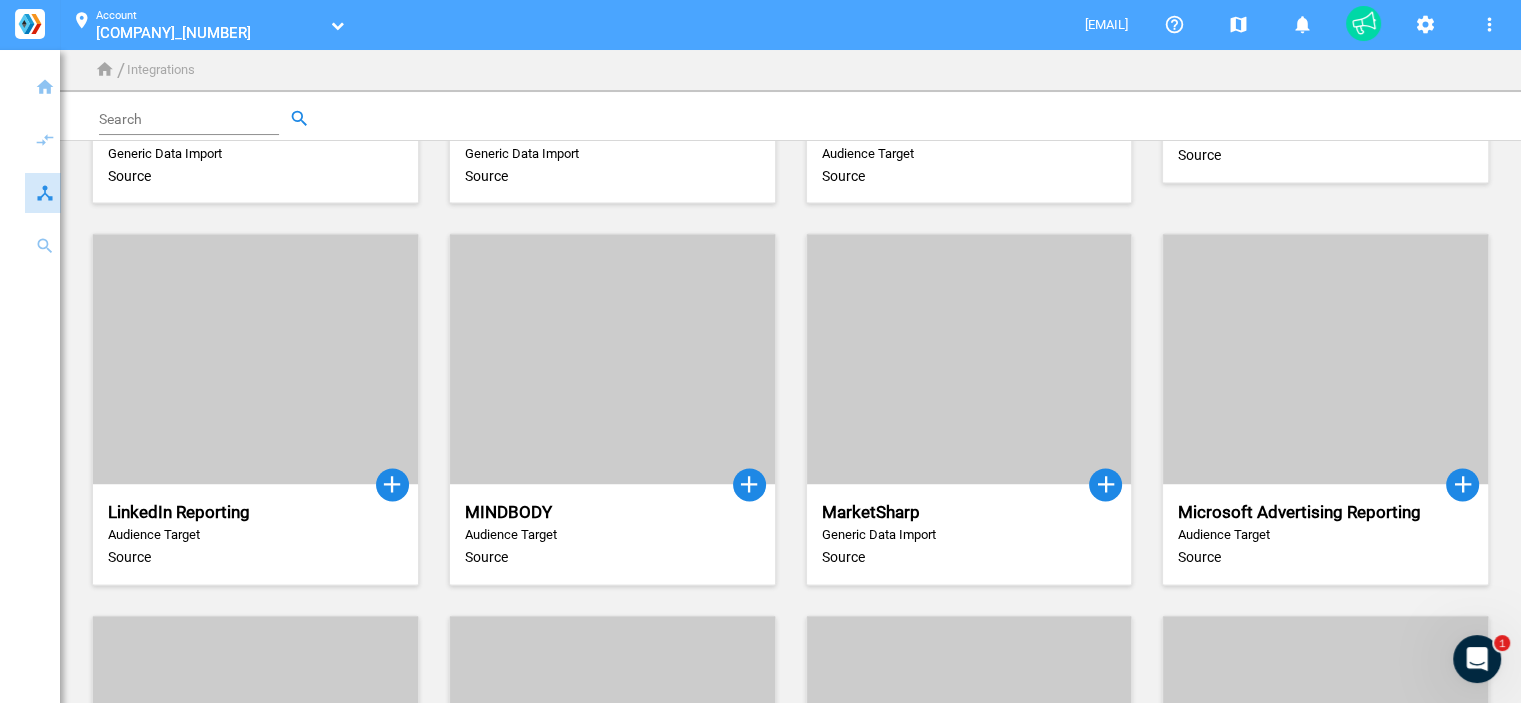 scroll, scrollTop: 3300, scrollLeft: 0, axis: vertical 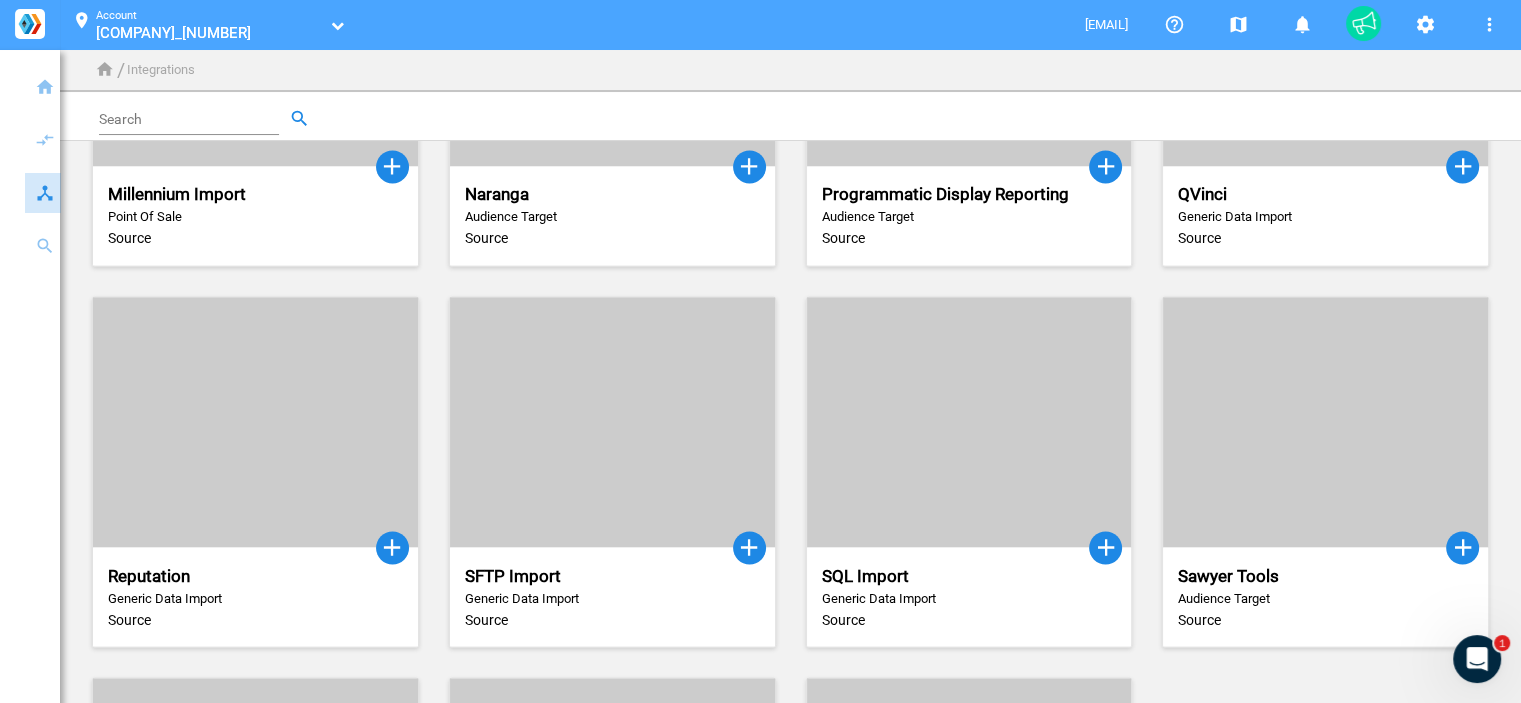 click 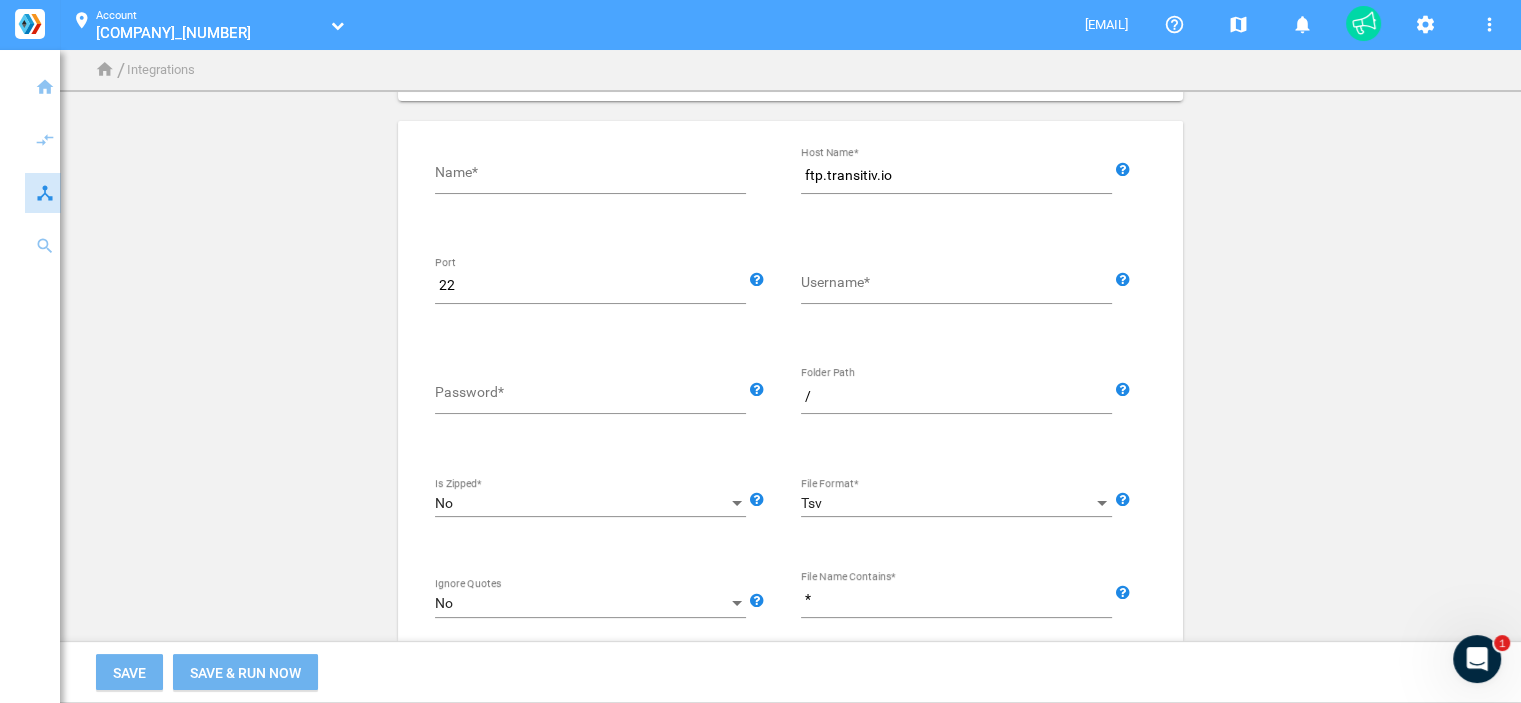scroll, scrollTop: 0, scrollLeft: 0, axis: both 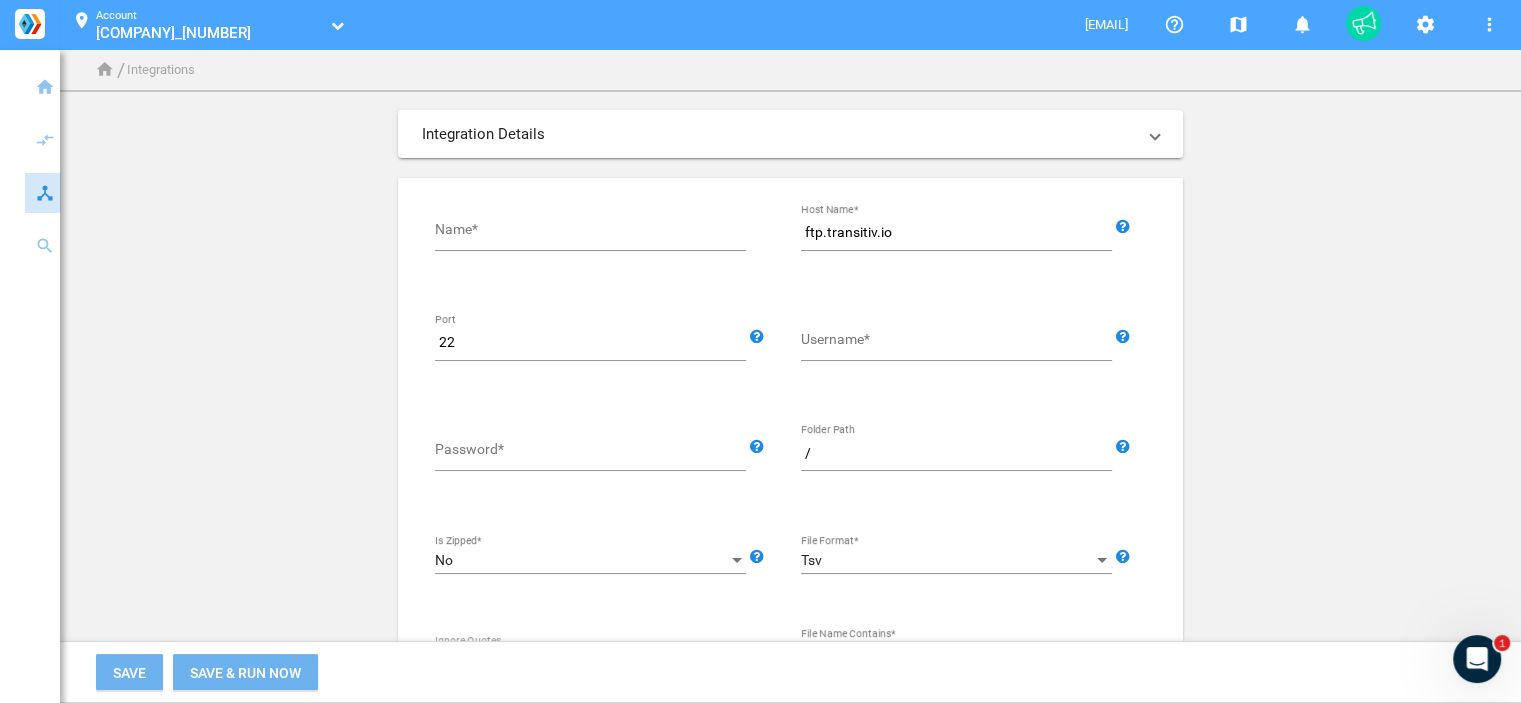 click on "Name*" at bounding box center [594, 233] 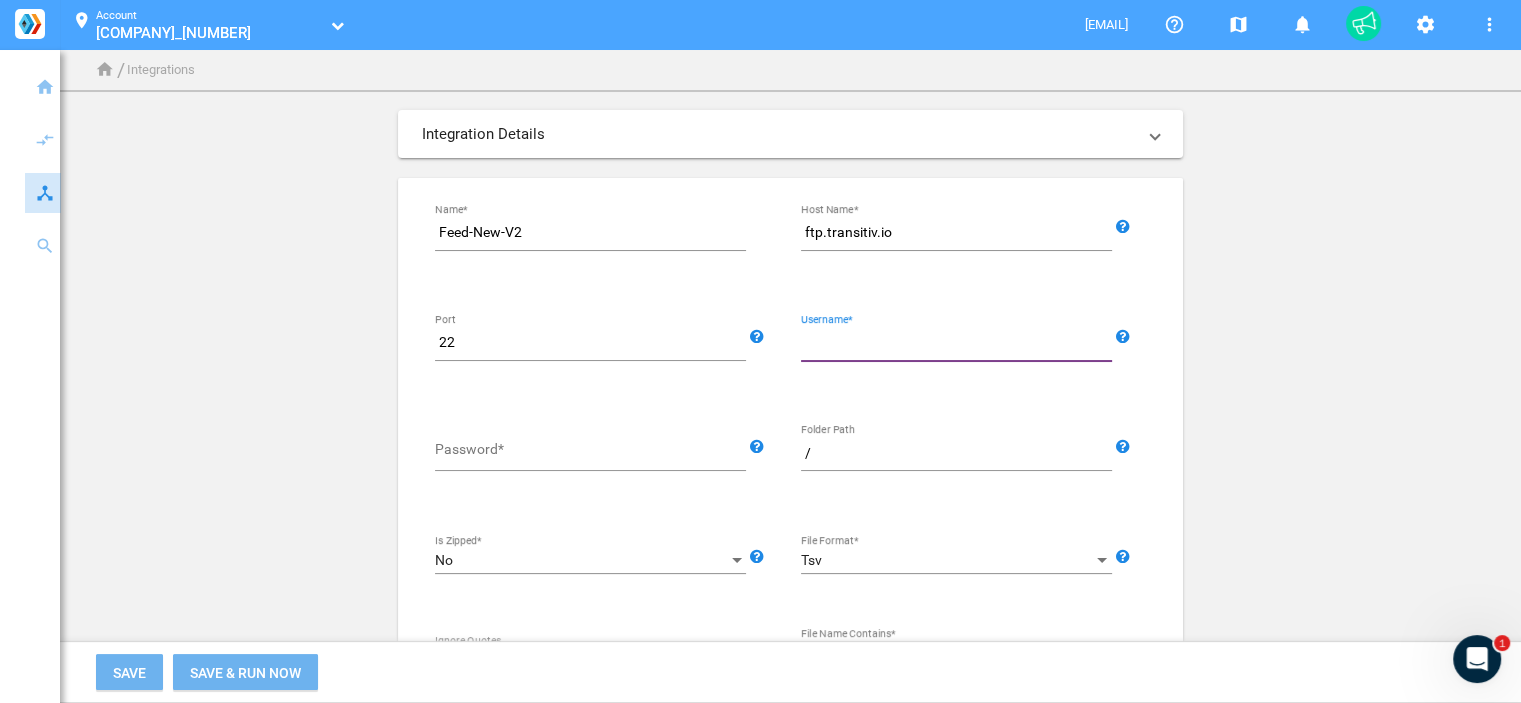 click on "Username*" at bounding box center [960, 343] 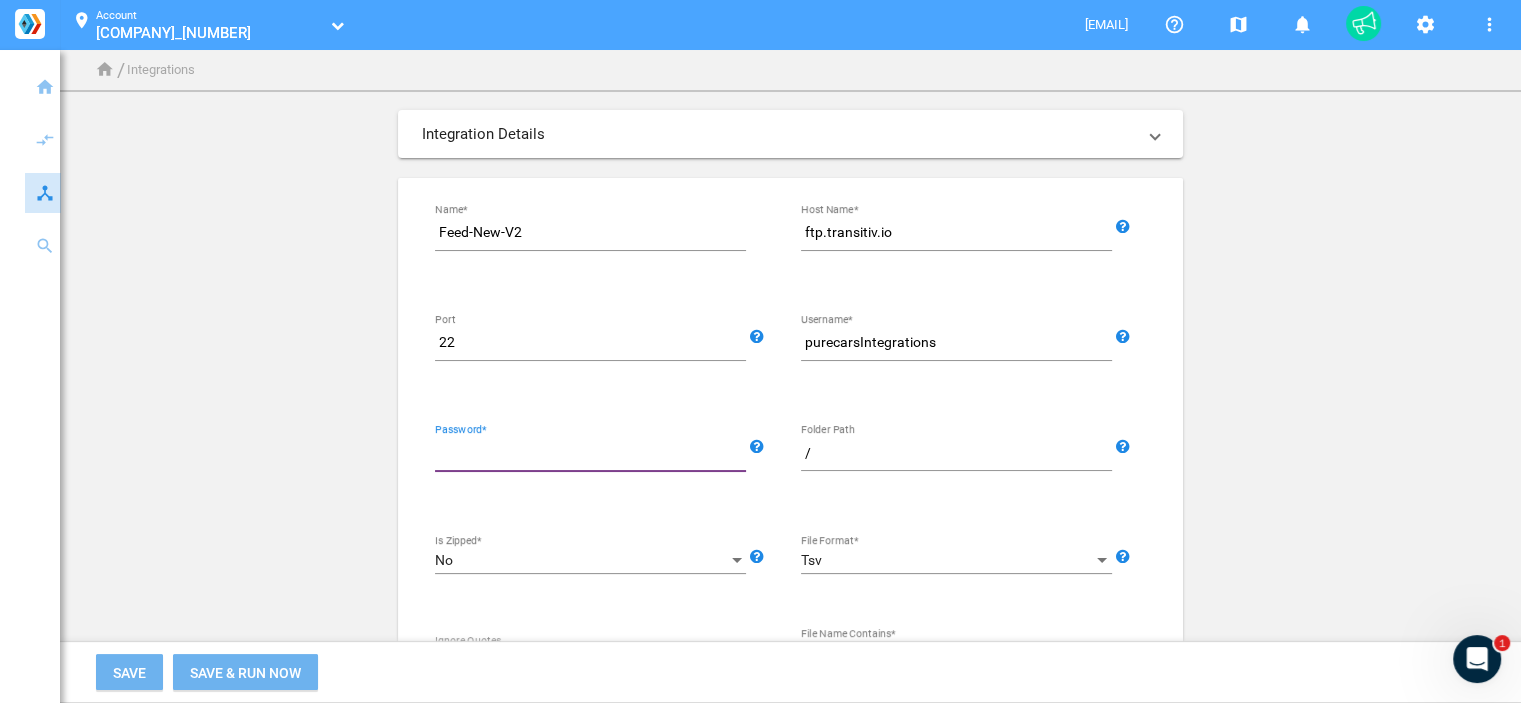 click on "Password*" at bounding box center [594, 454] 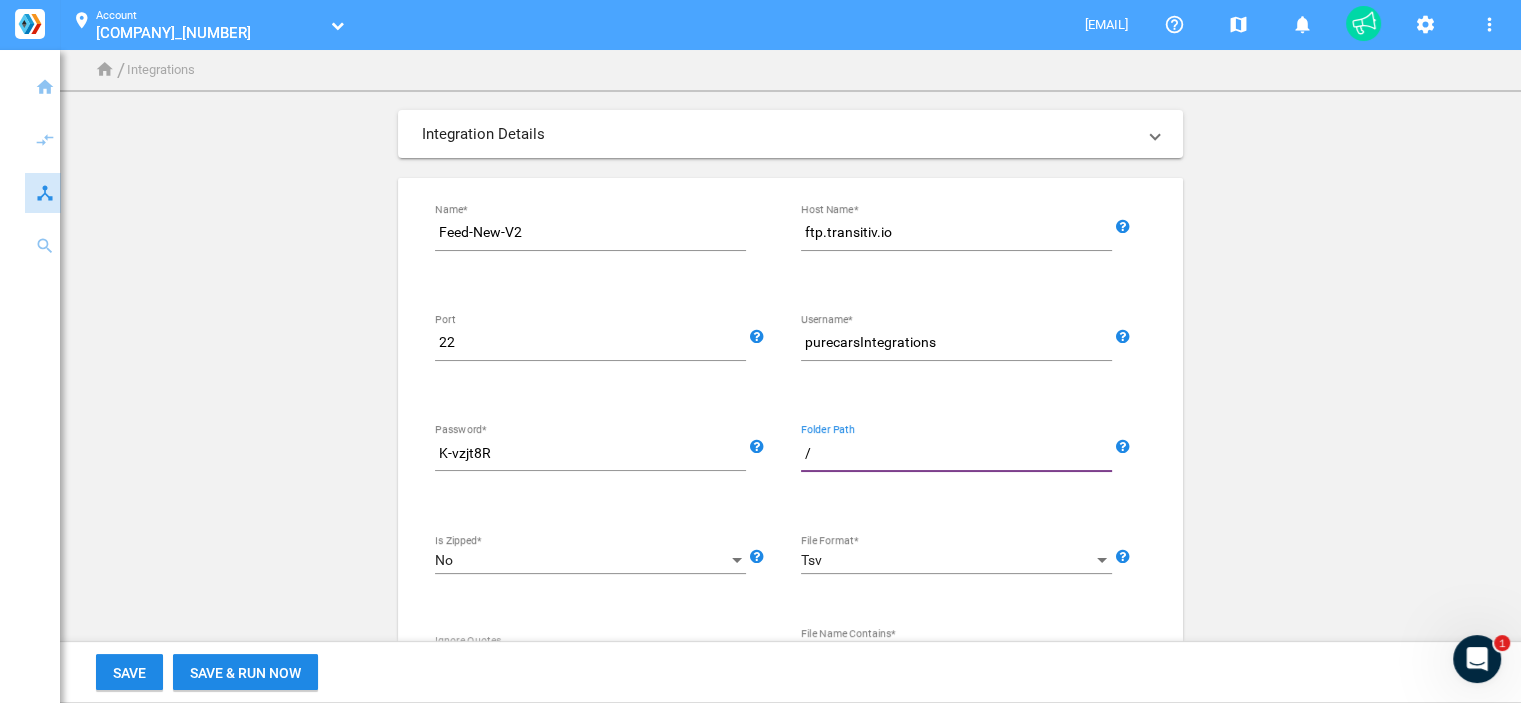 click on "/" at bounding box center [960, 454] 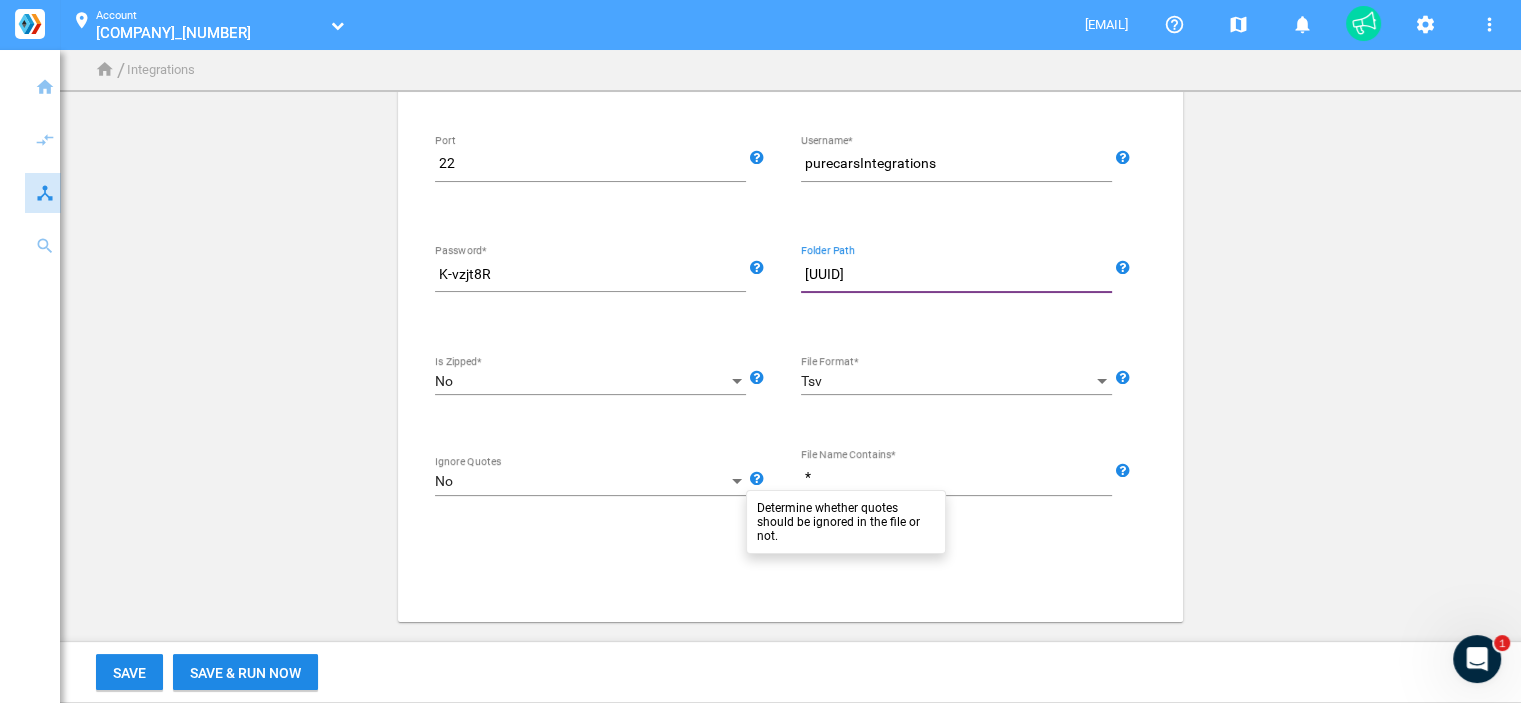 scroll, scrollTop: 181, scrollLeft: 0, axis: vertical 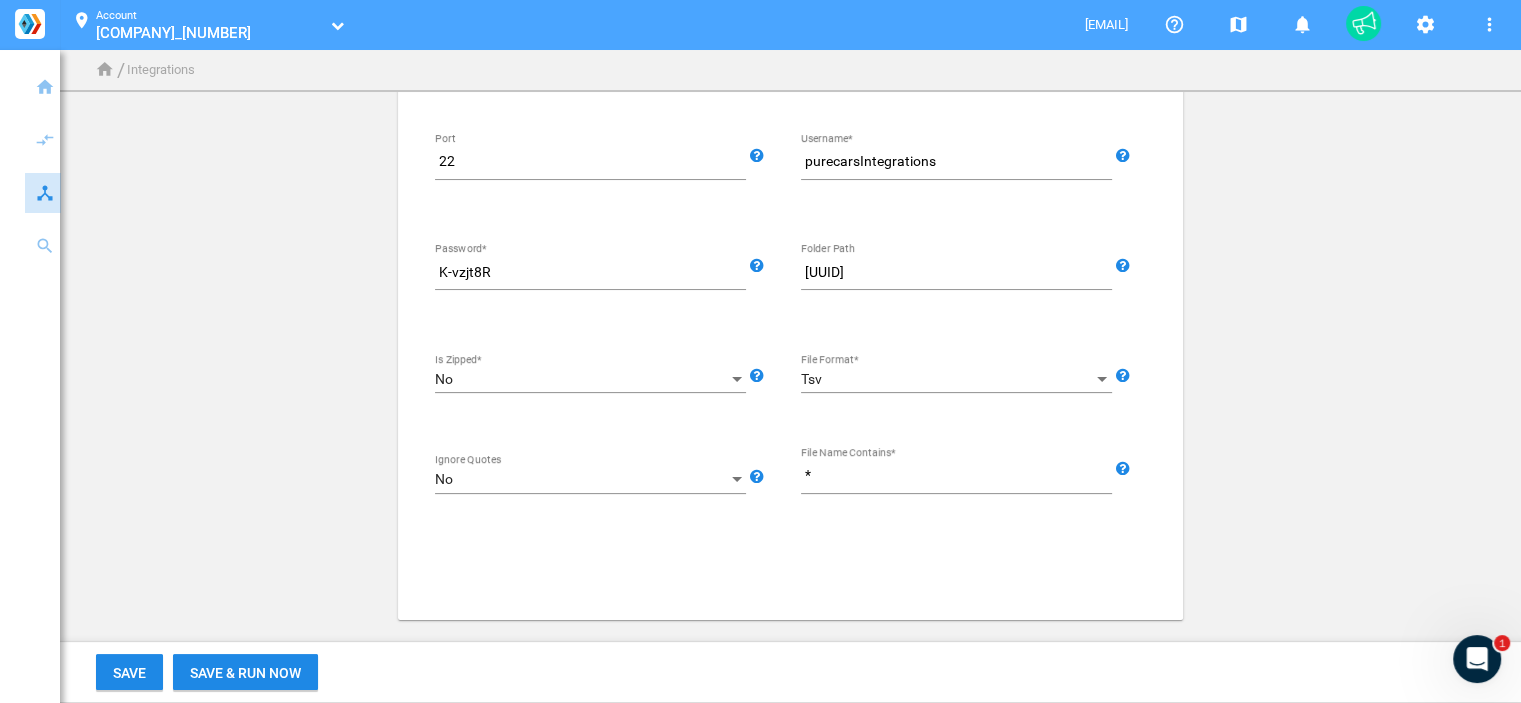 click on "*" at bounding box center [960, 476] 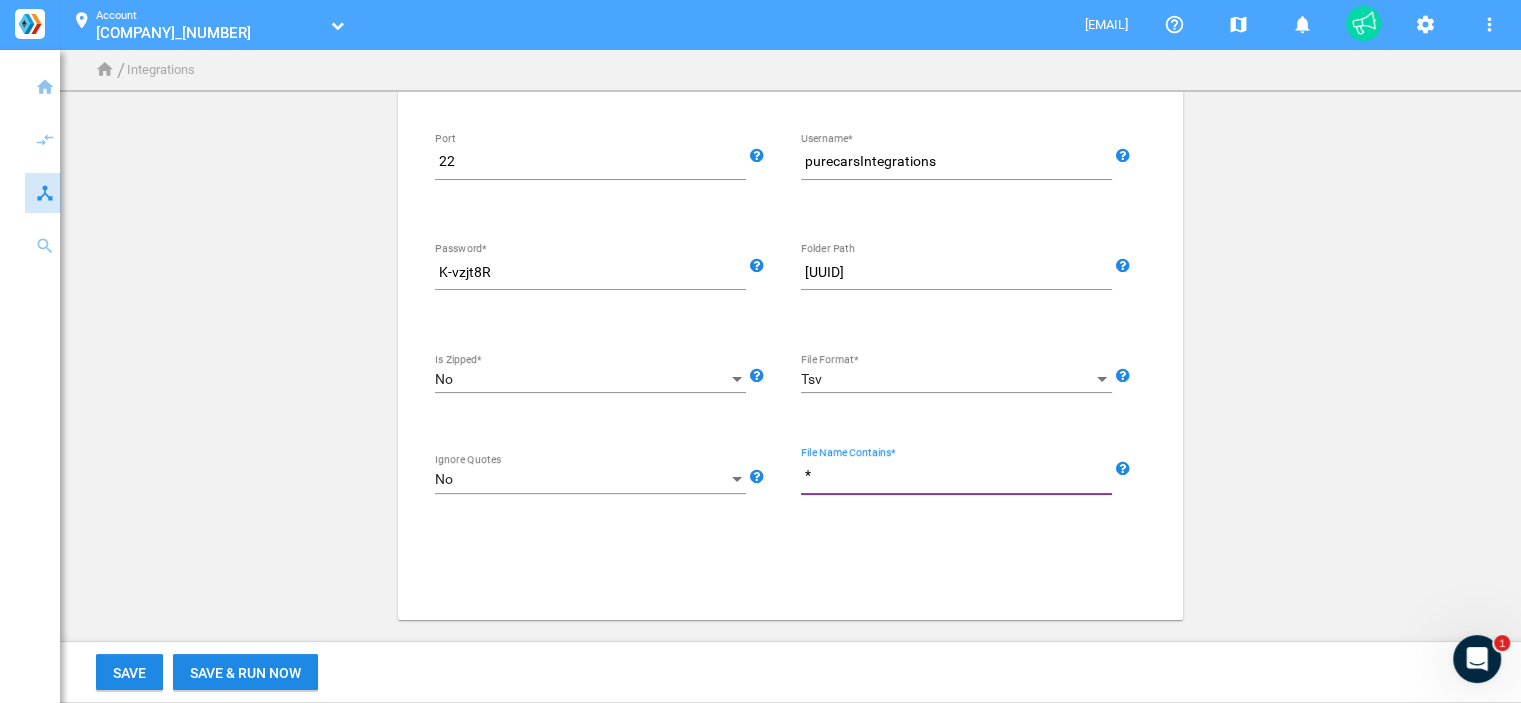 click on "*" at bounding box center (960, 476) 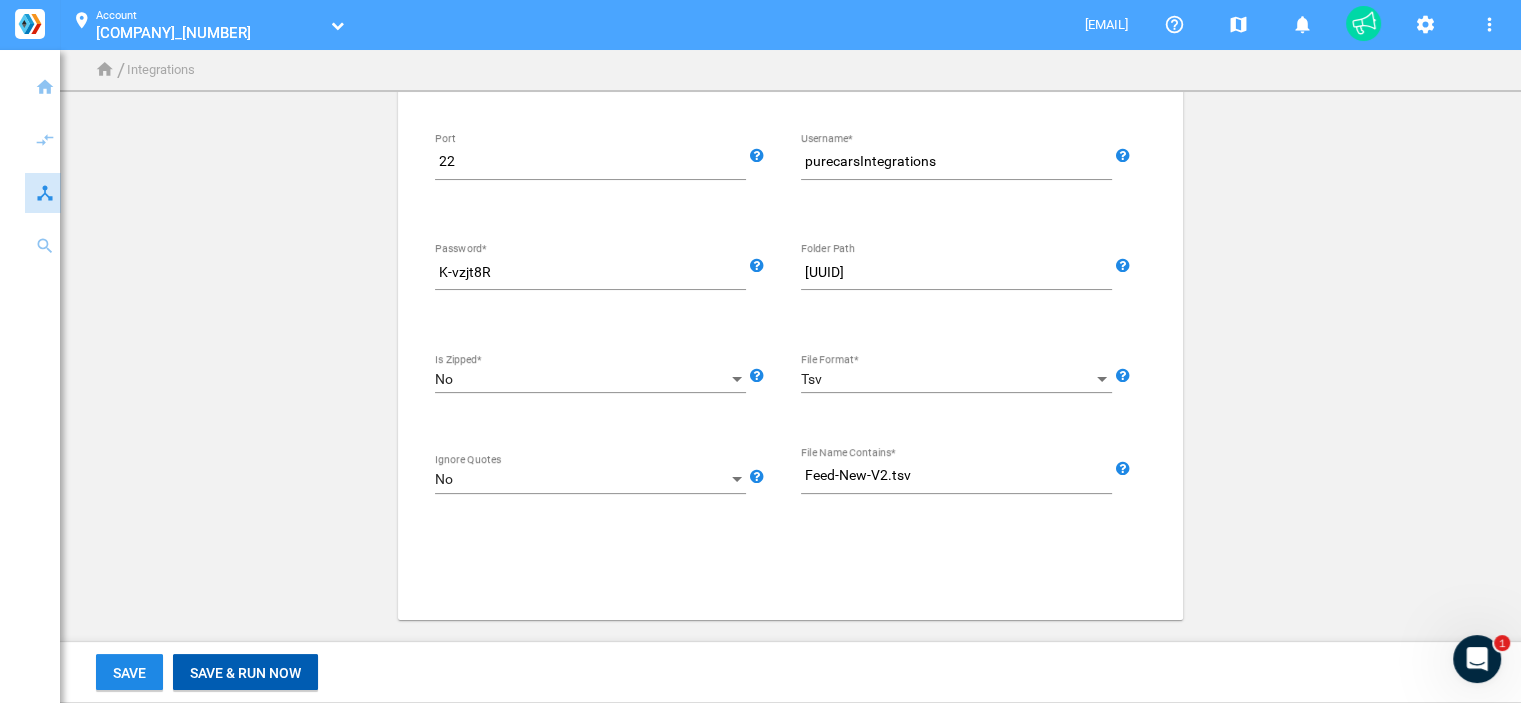 click on "Save & Run Now" at bounding box center [245, 673] 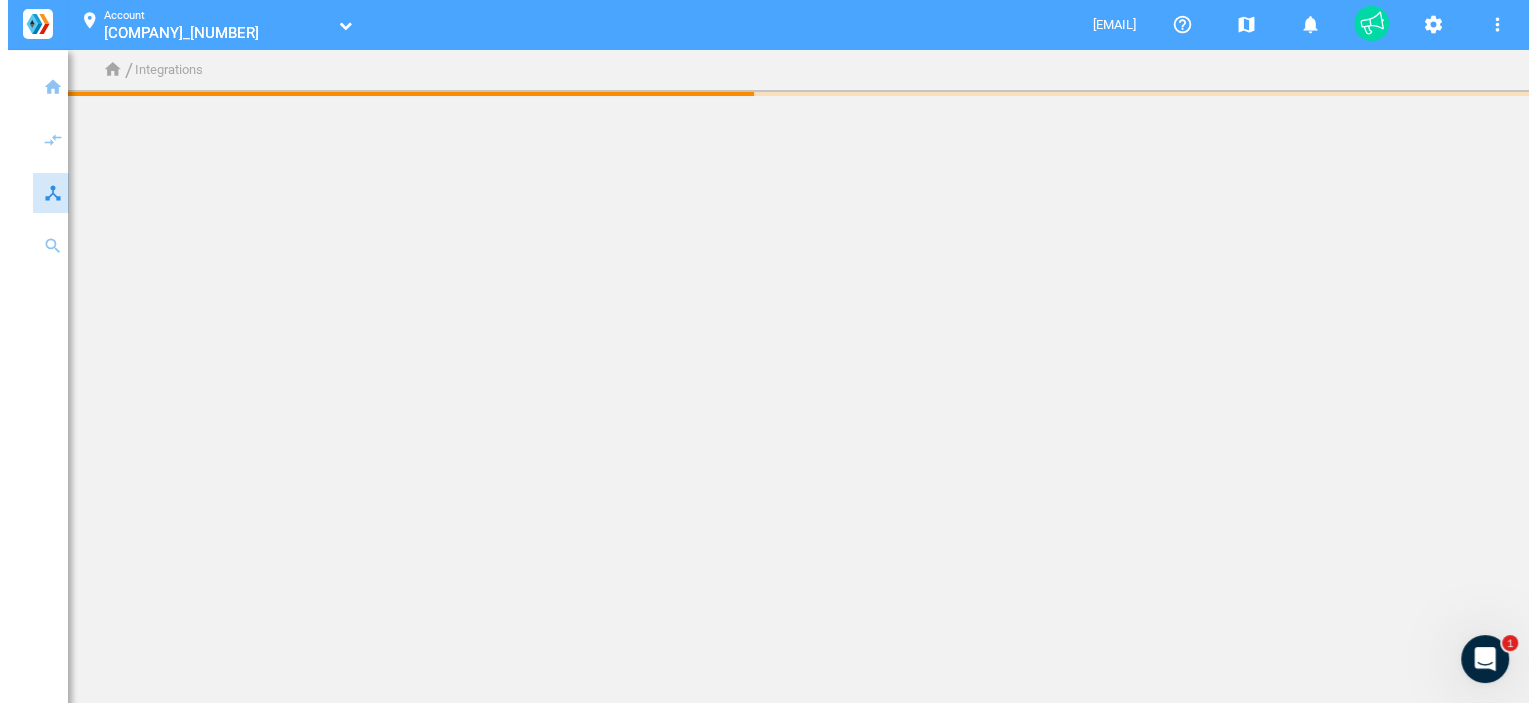 scroll, scrollTop: 0, scrollLeft: 0, axis: both 